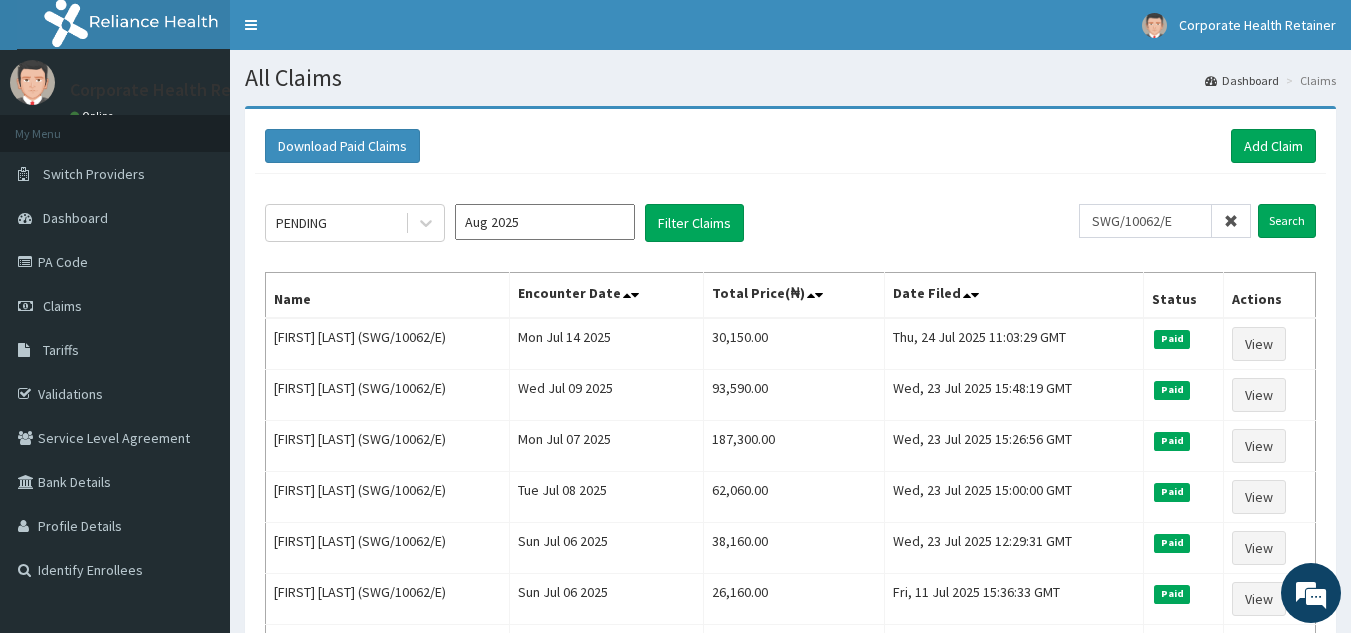 scroll, scrollTop: 333, scrollLeft: 0, axis: vertical 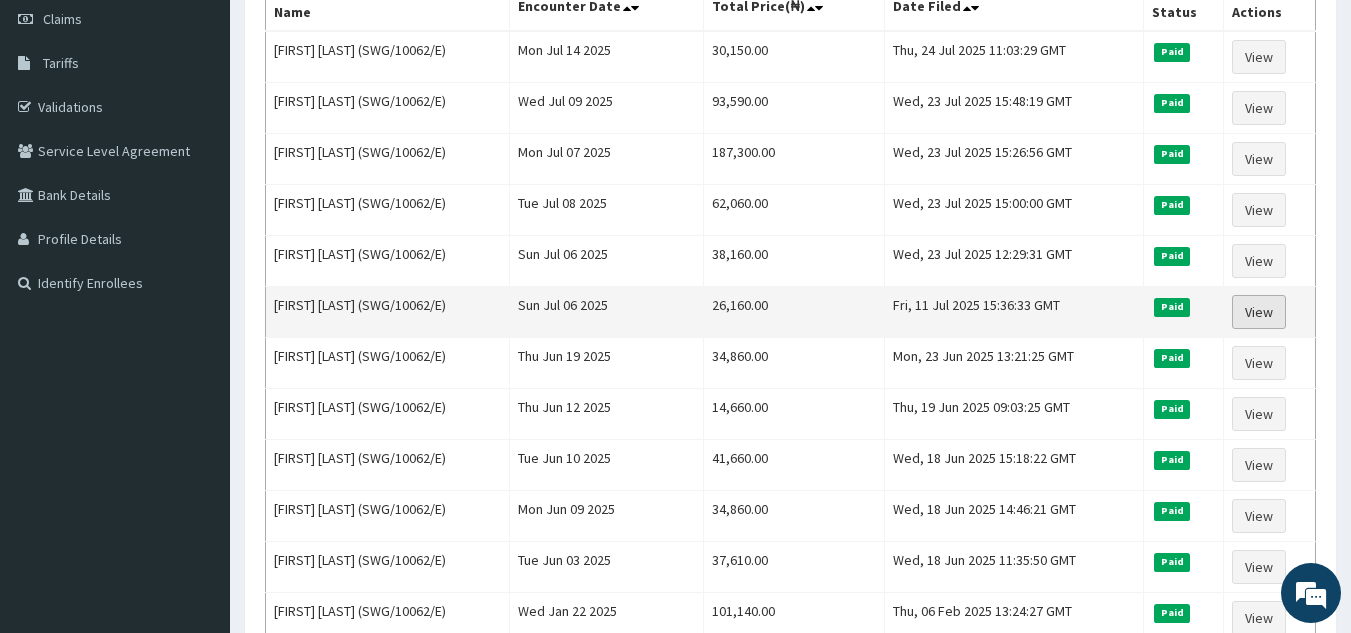 click on "View" at bounding box center [1259, 312] 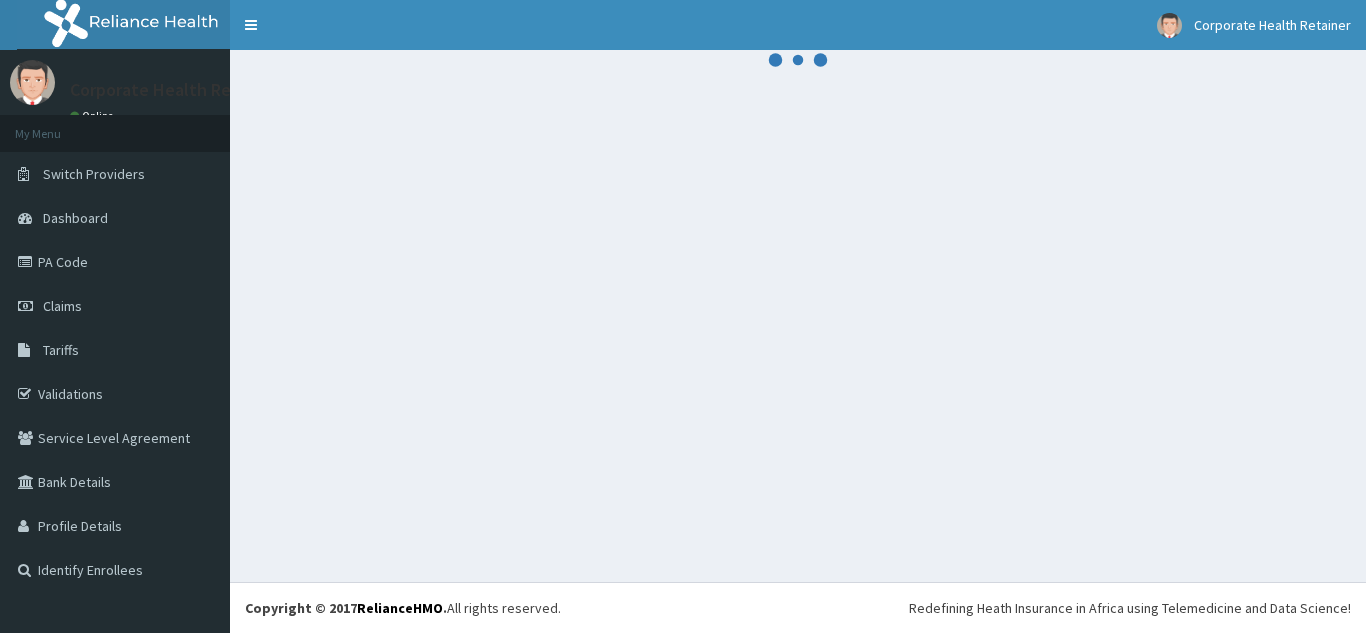 scroll, scrollTop: 0, scrollLeft: 0, axis: both 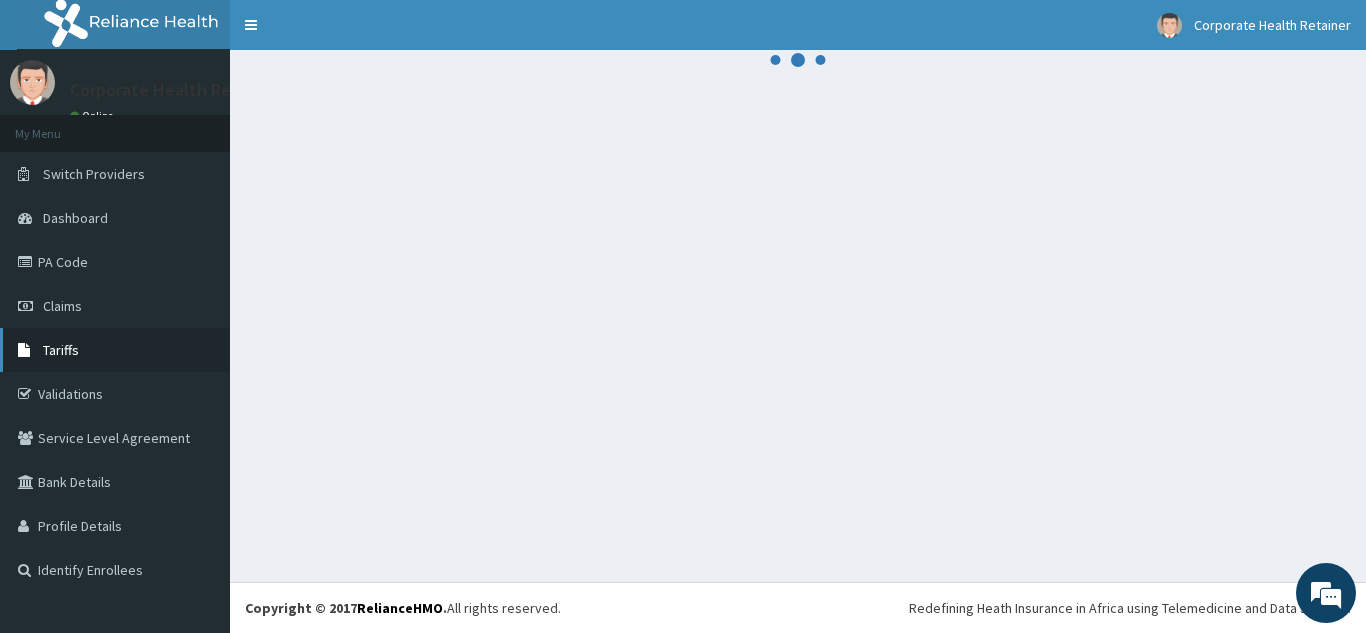 click on "Tariffs" at bounding box center (61, 350) 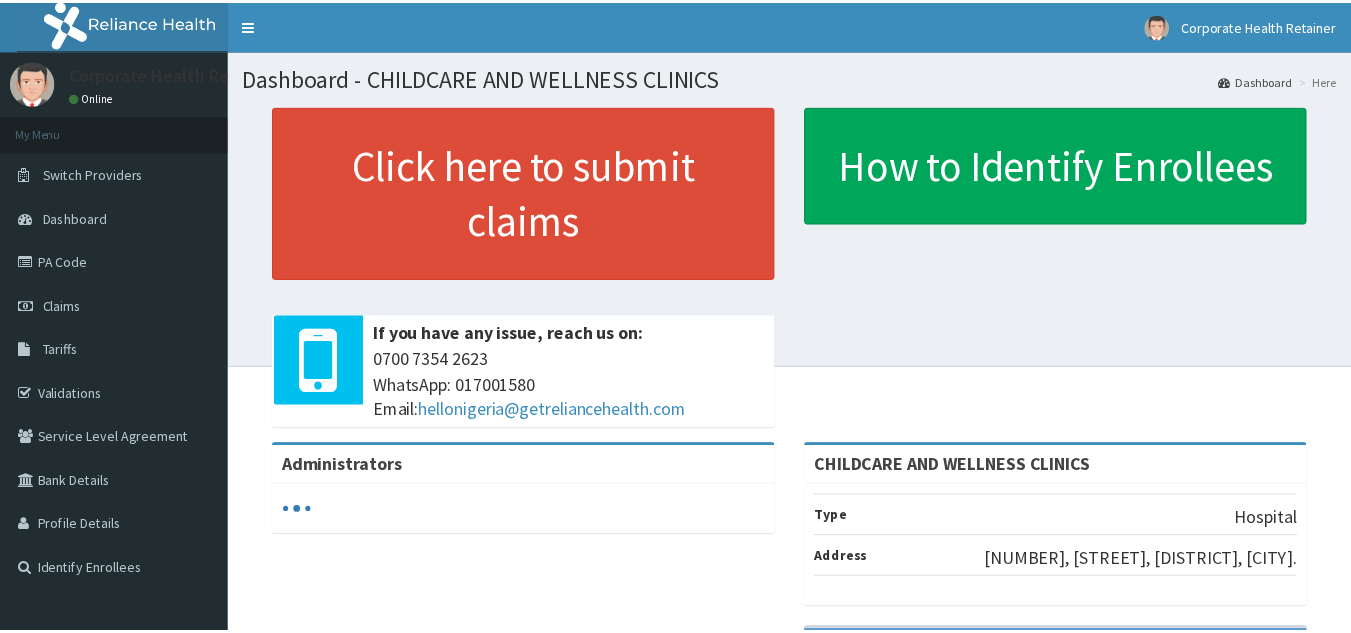 scroll, scrollTop: 0, scrollLeft: 0, axis: both 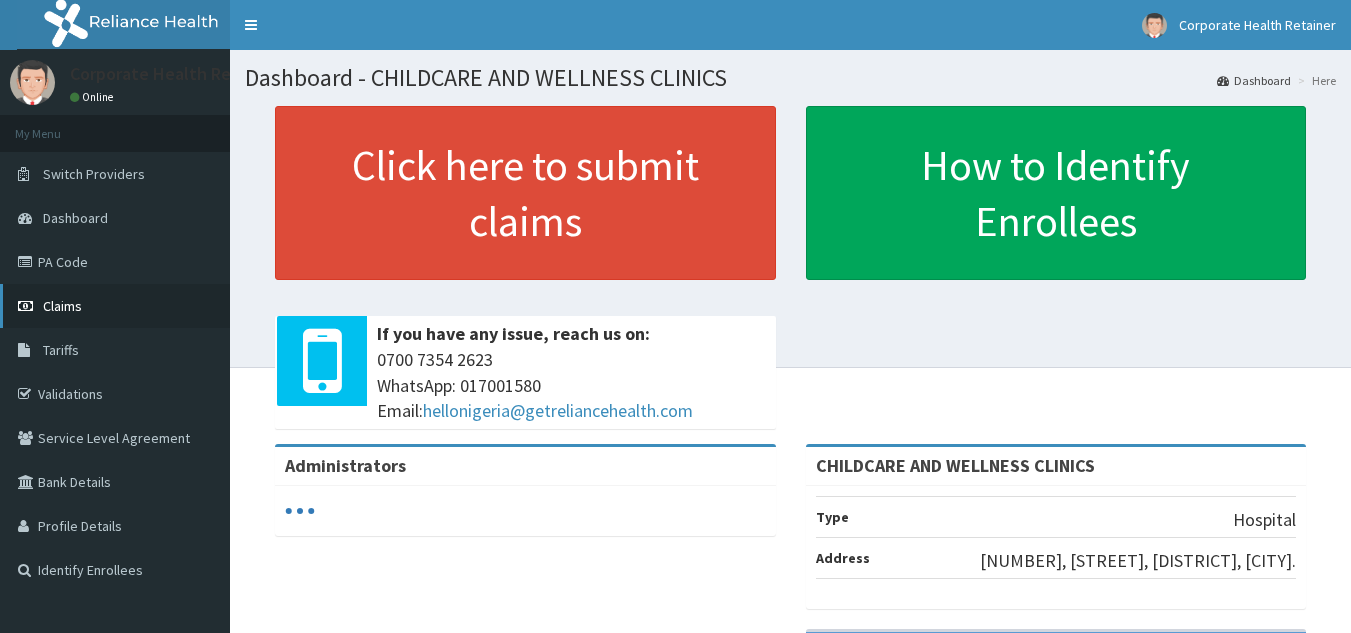 click on "Claims" at bounding box center (62, 306) 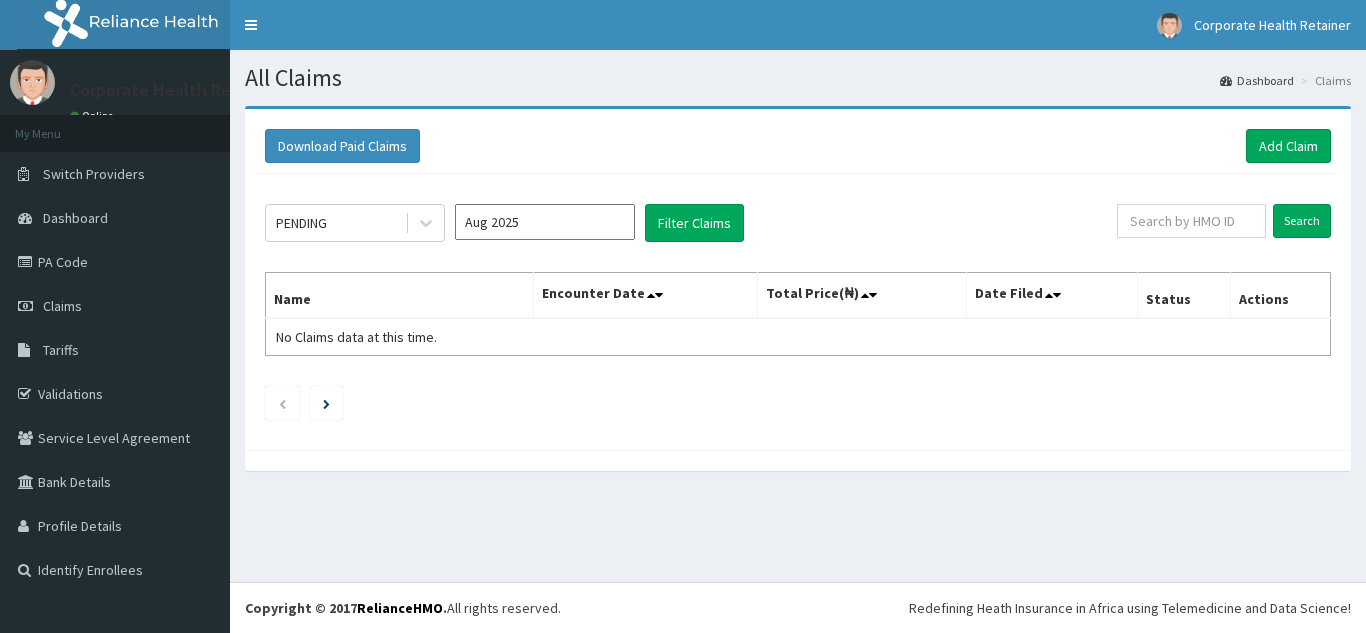 scroll, scrollTop: 0, scrollLeft: 0, axis: both 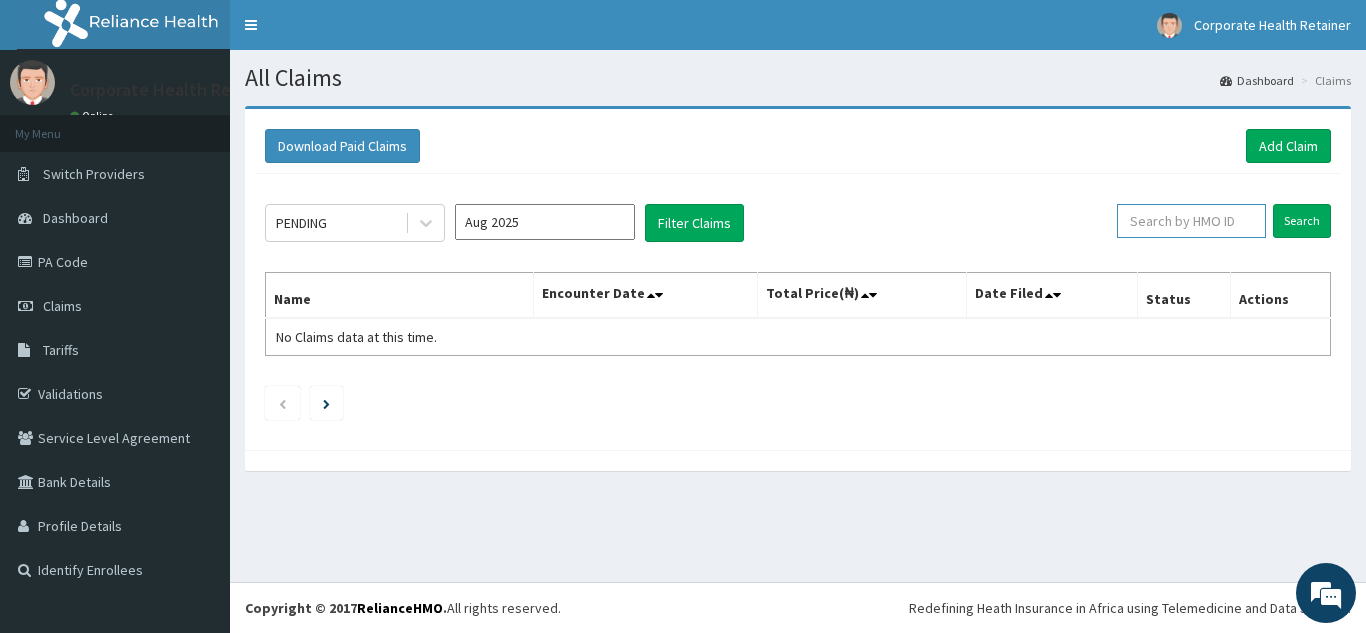 click at bounding box center (1191, 221) 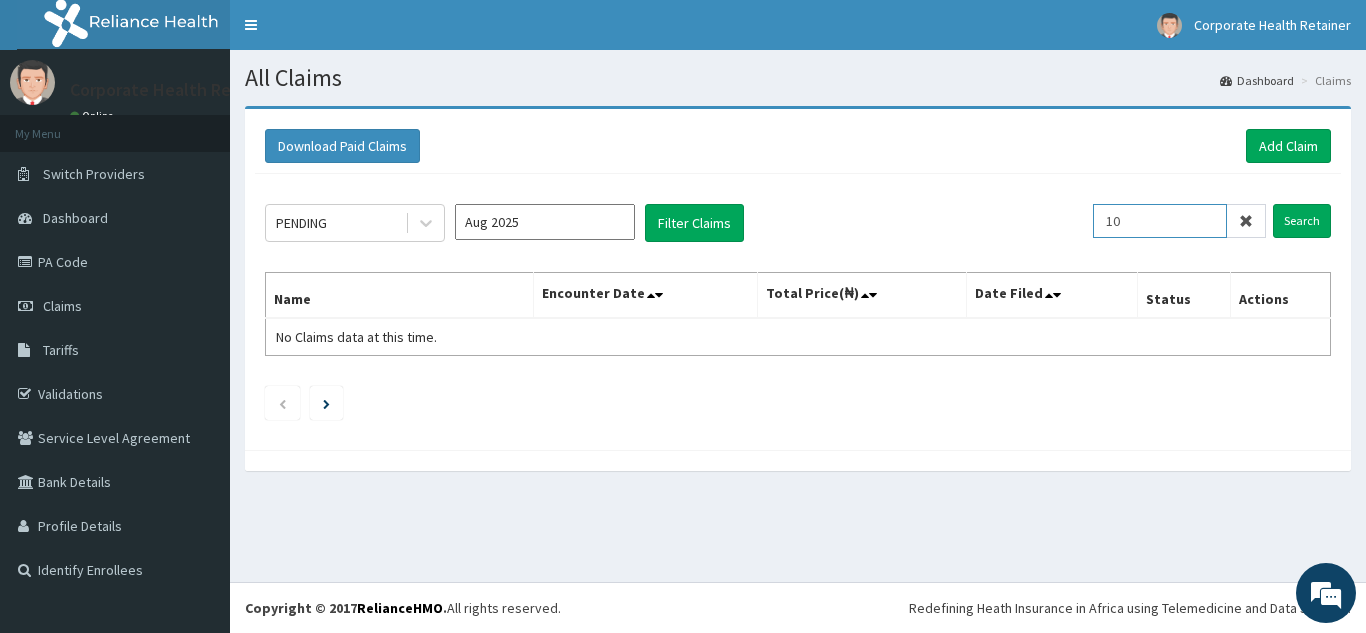 type on "1" 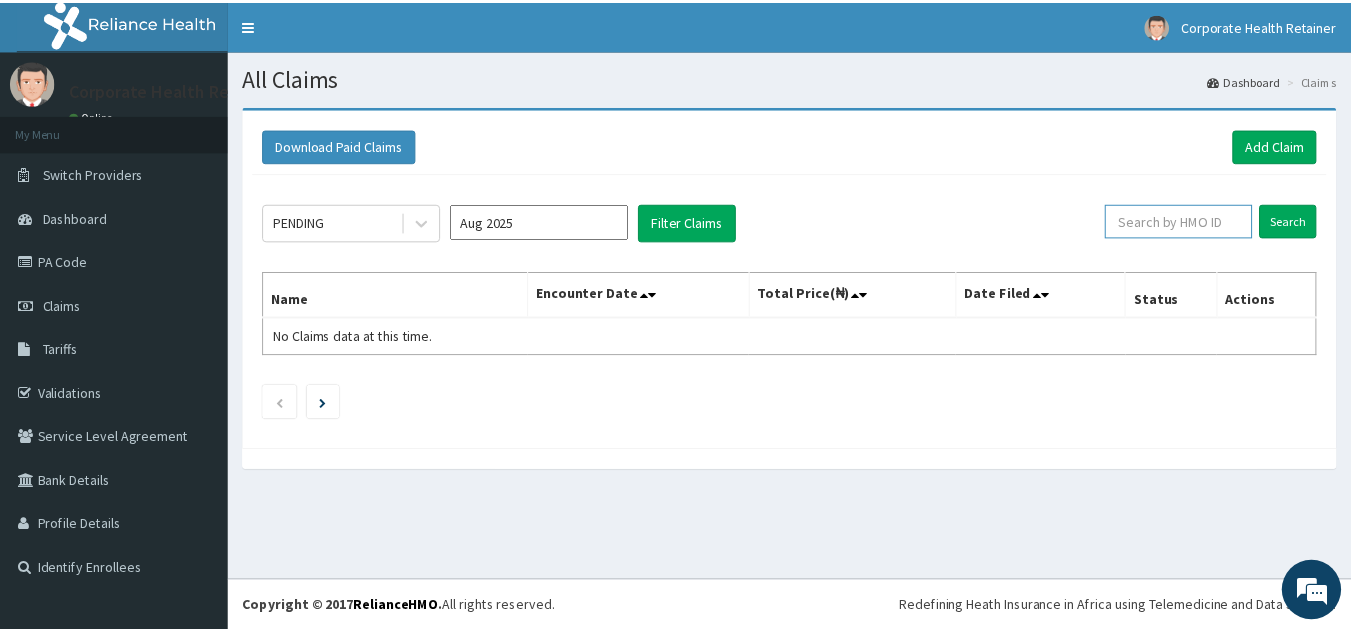 scroll, scrollTop: 0, scrollLeft: 0, axis: both 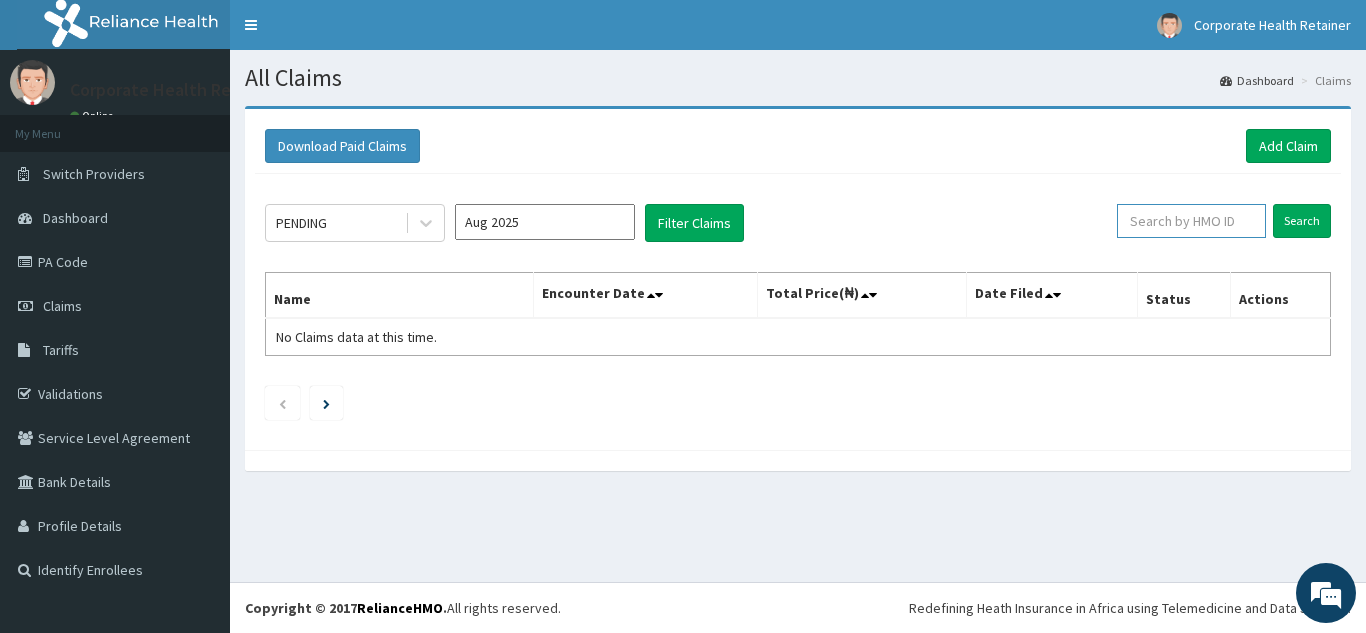 click at bounding box center (1191, 221) 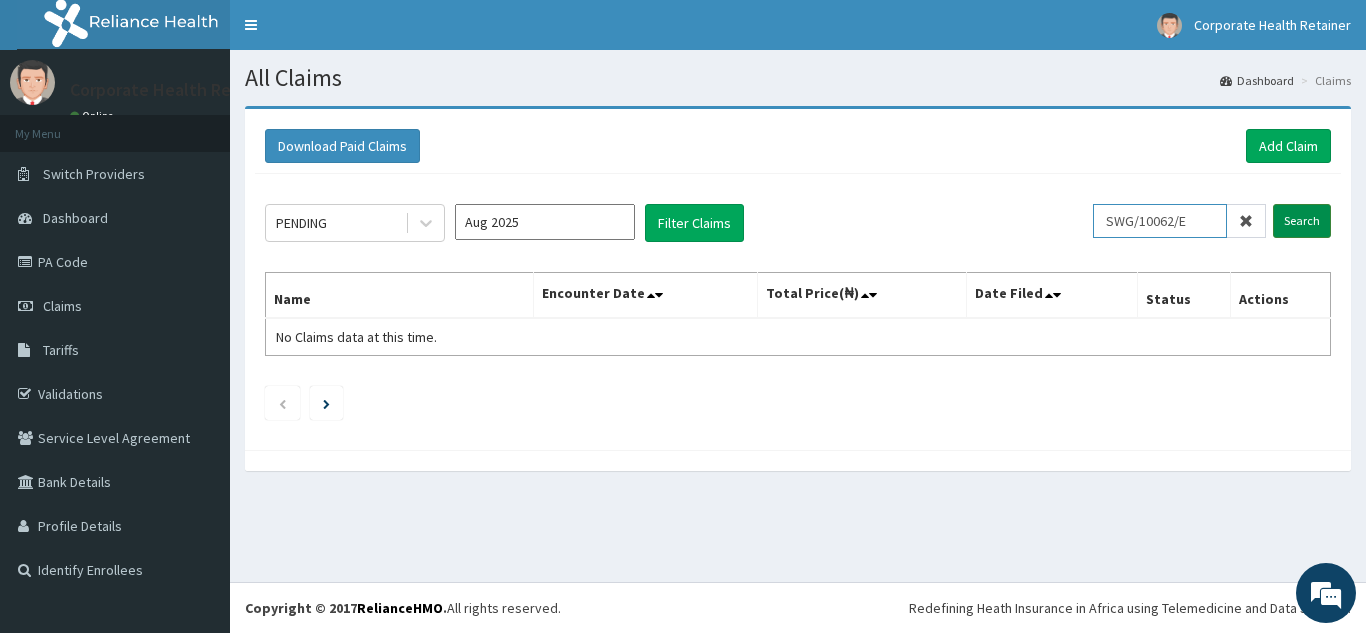 type on "SWG/10062/E" 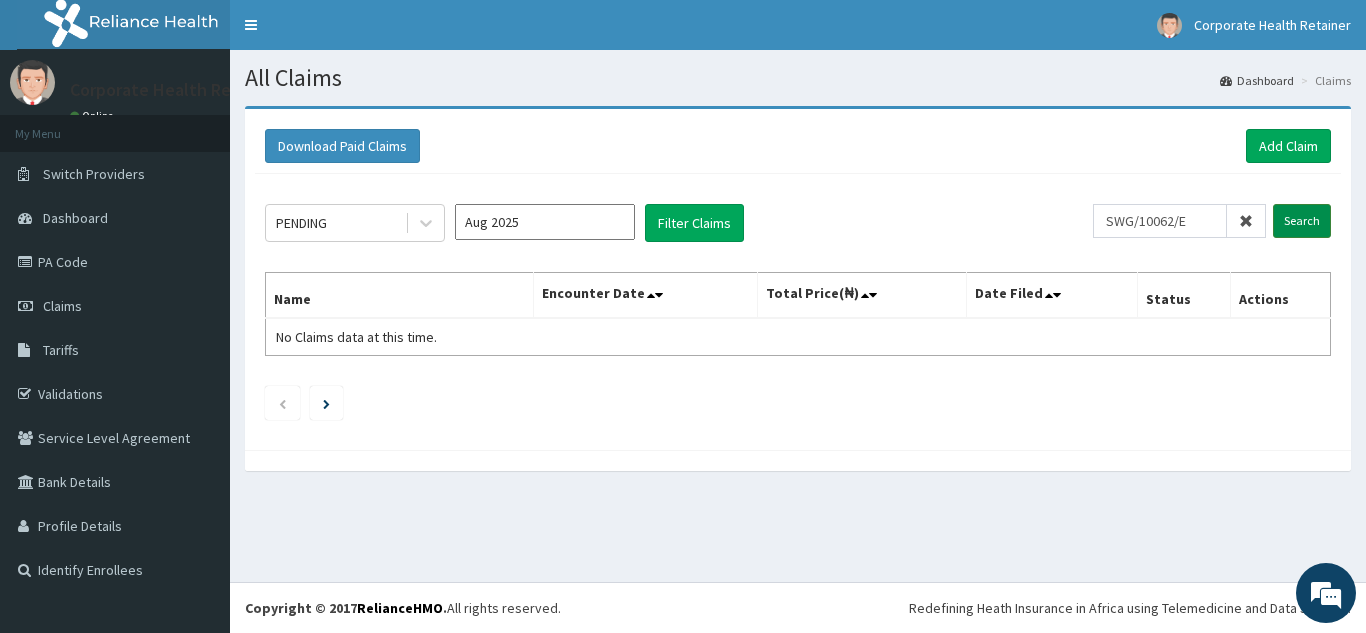 click on "Search" at bounding box center (1302, 221) 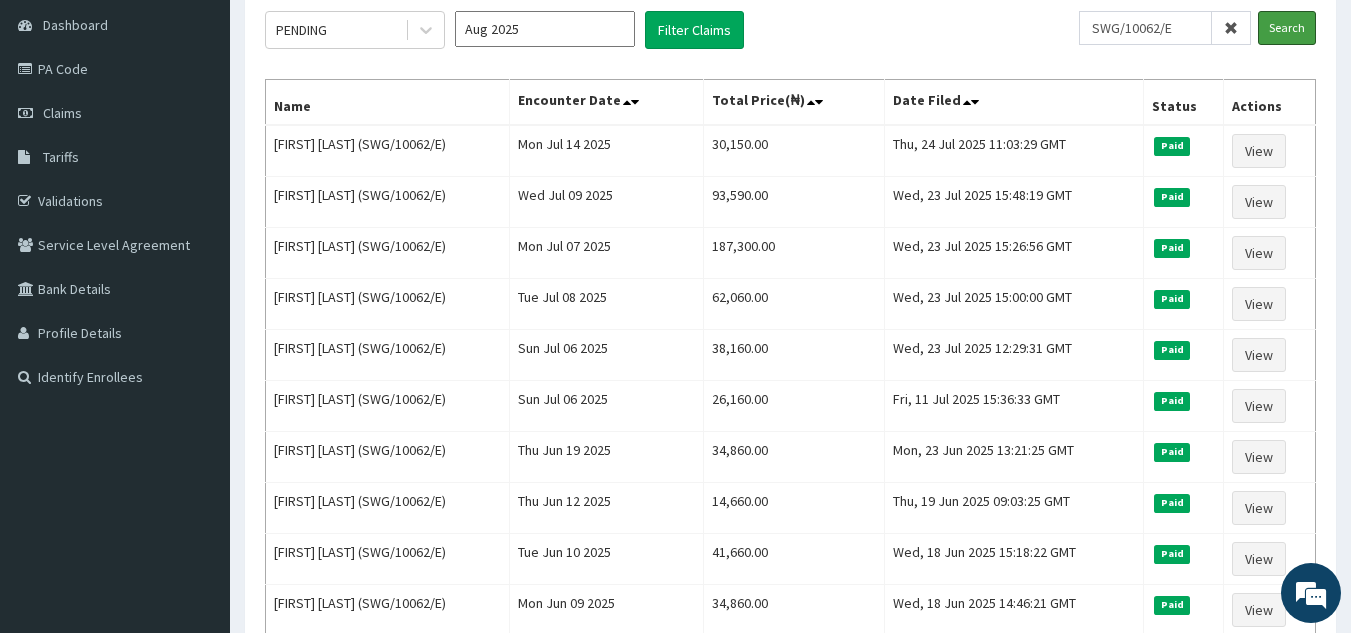 scroll, scrollTop: 200, scrollLeft: 0, axis: vertical 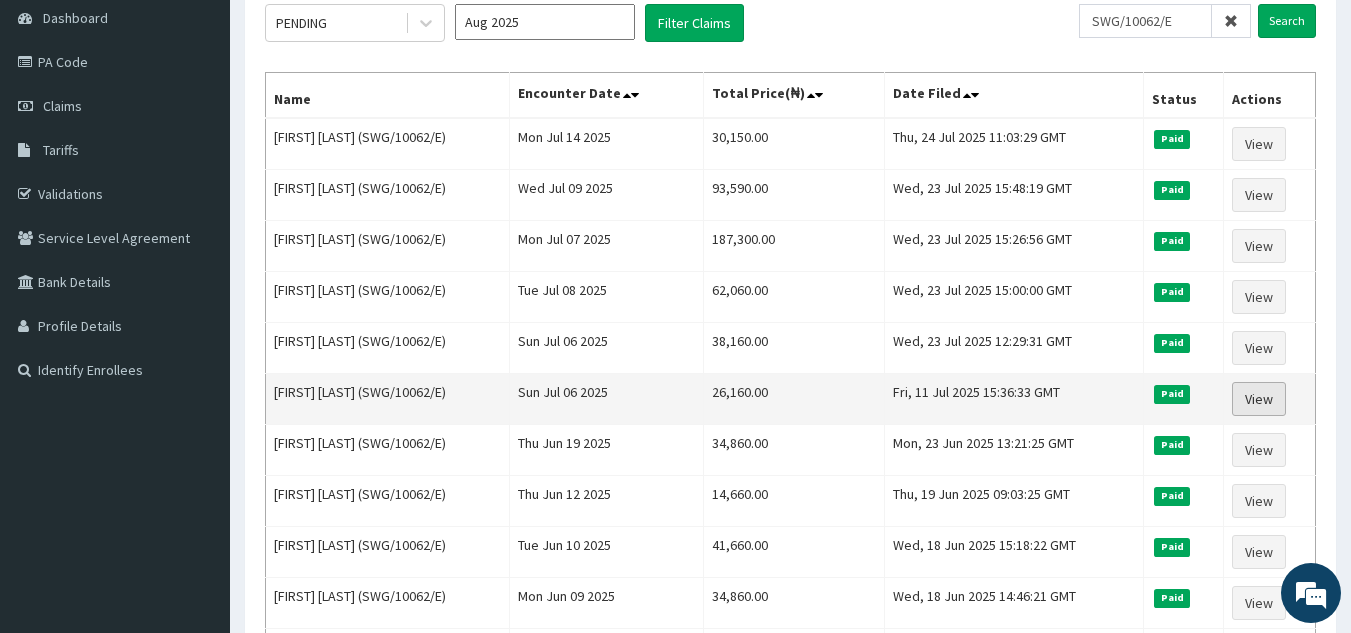 click on "View" at bounding box center [1259, 399] 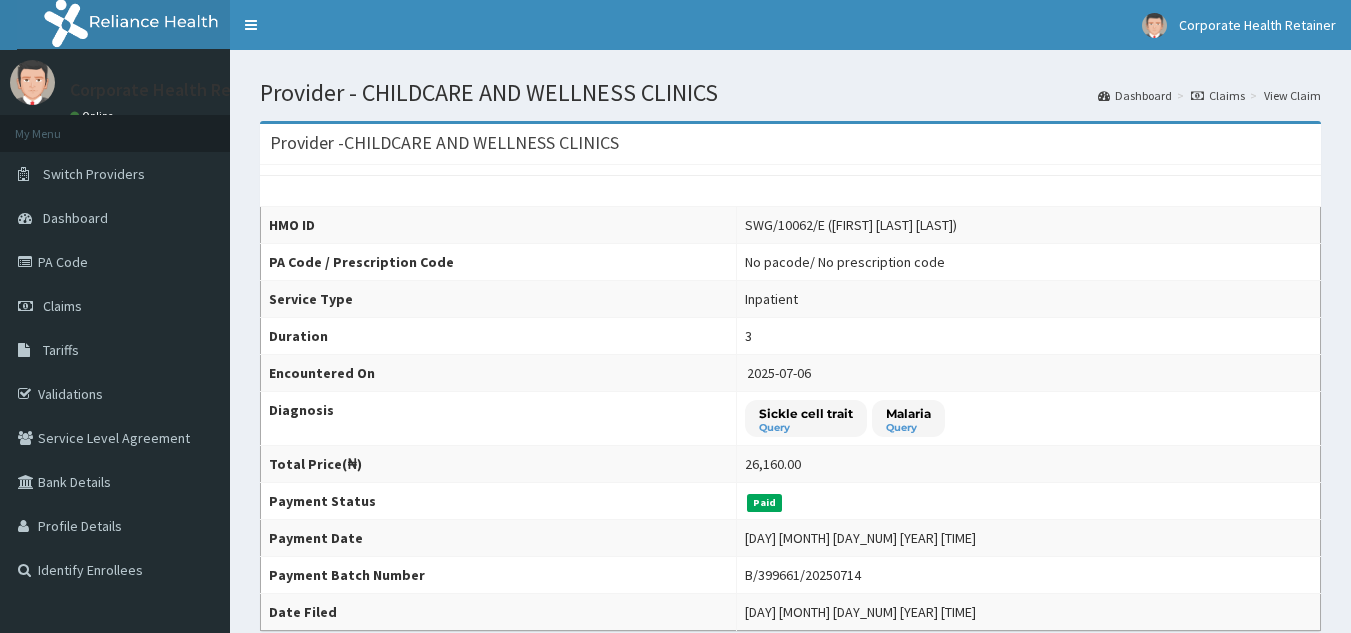 scroll, scrollTop: 0, scrollLeft: 0, axis: both 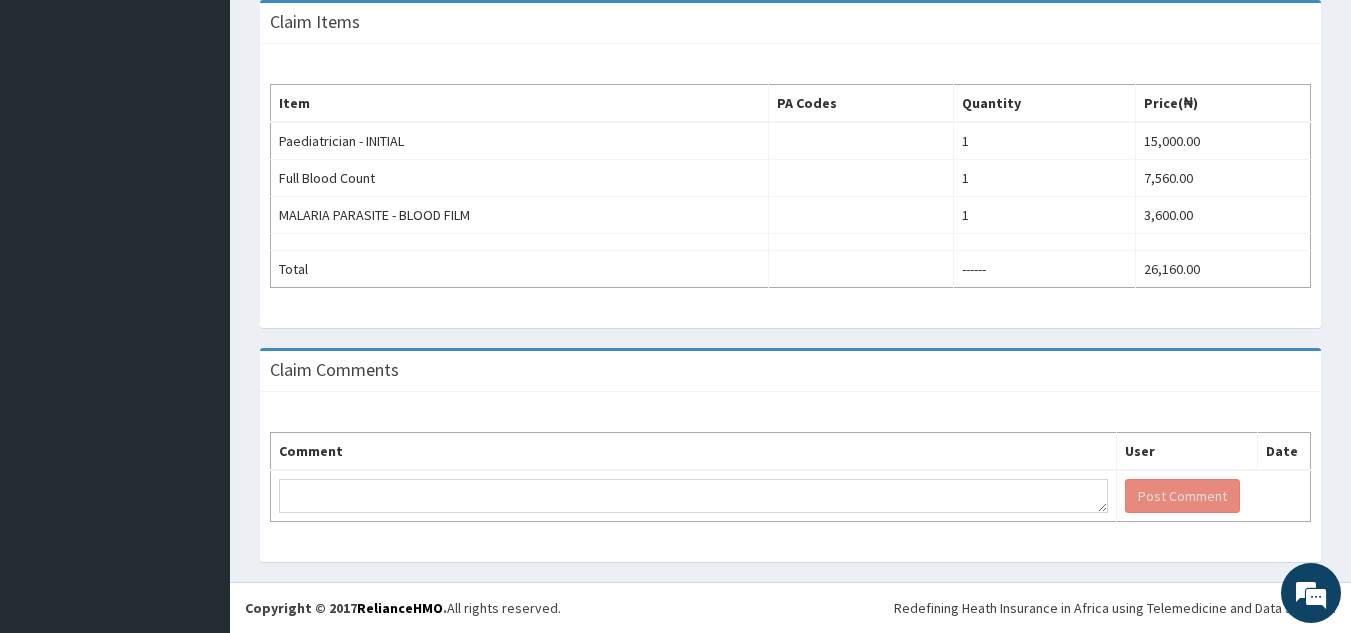 click on "Corporate Health Retainer
Online
My Menu
Switch Providers
Dashboard
PA Code
Claims
Tariffs
Validations
Service Level Agreement
Bank Details
Profile Details
Identify Enrollees" at bounding box center (115, -14) 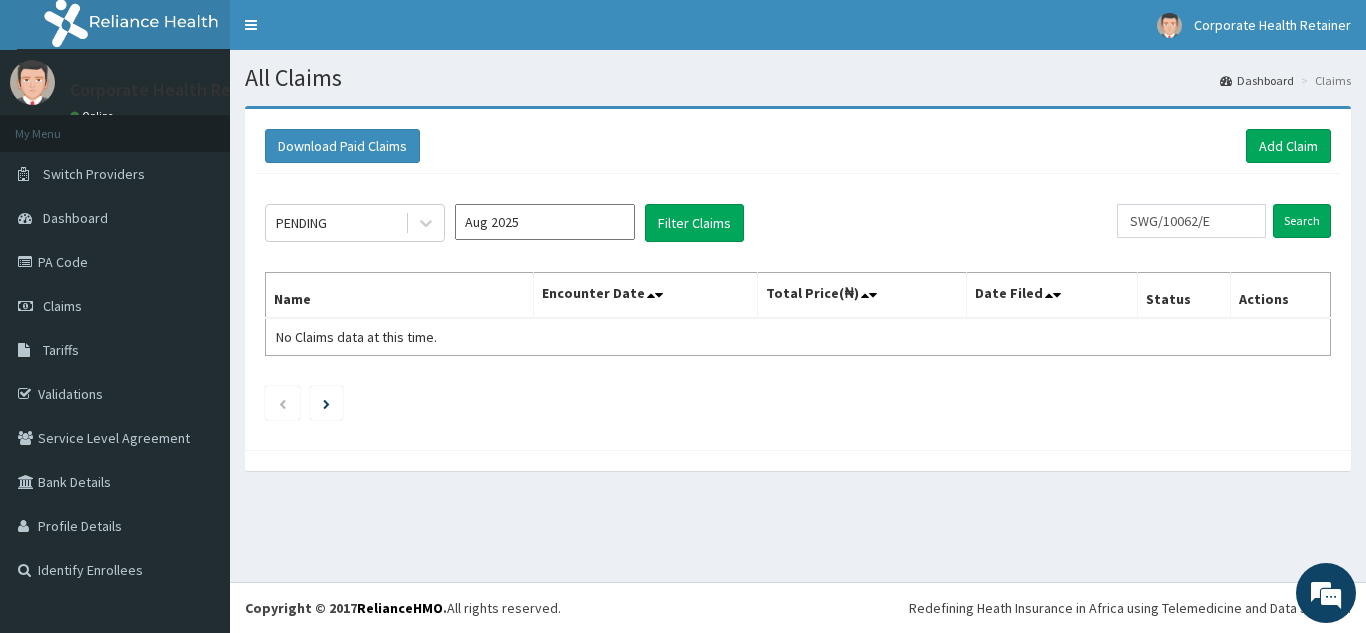 scroll, scrollTop: 0, scrollLeft: 0, axis: both 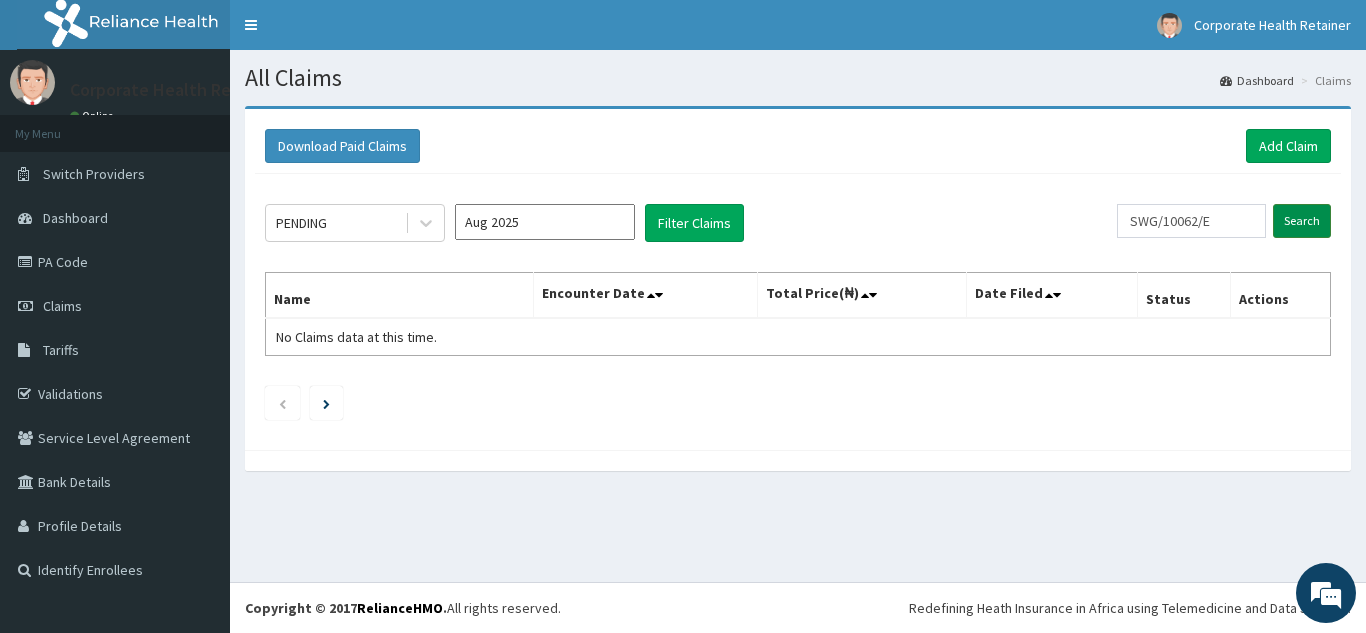 click on "Search" at bounding box center (1302, 221) 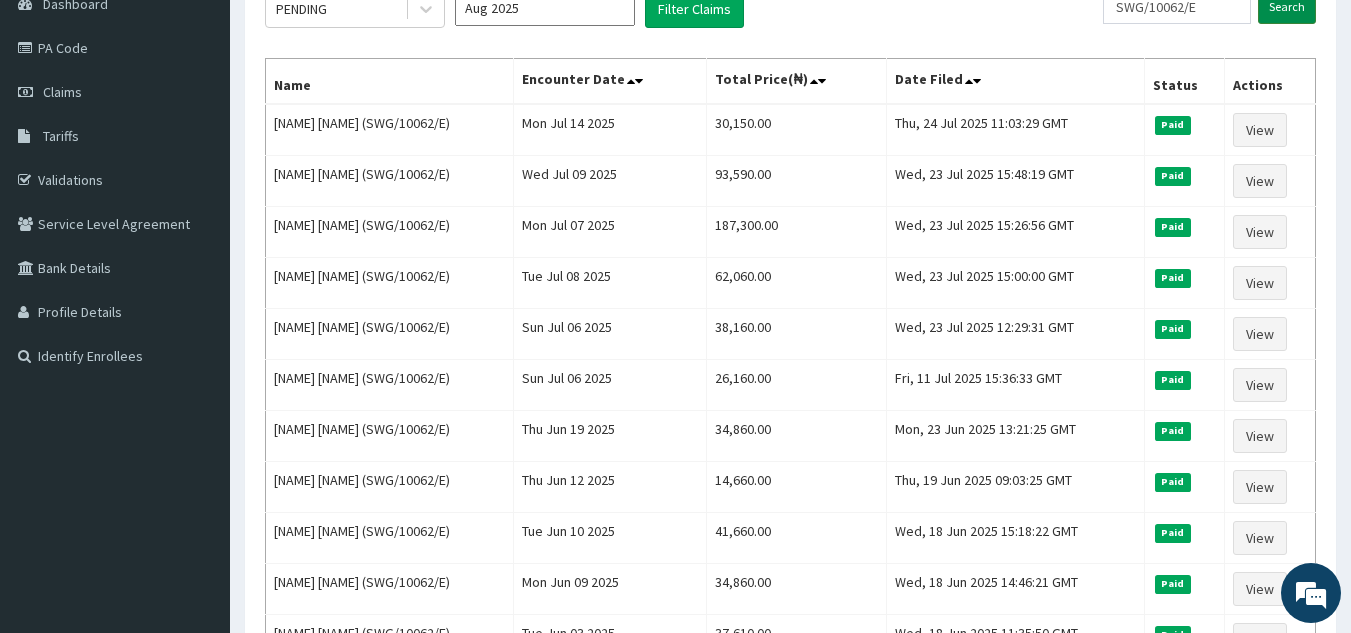 scroll, scrollTop: 226, scrollLeft: 0, axis: vertical 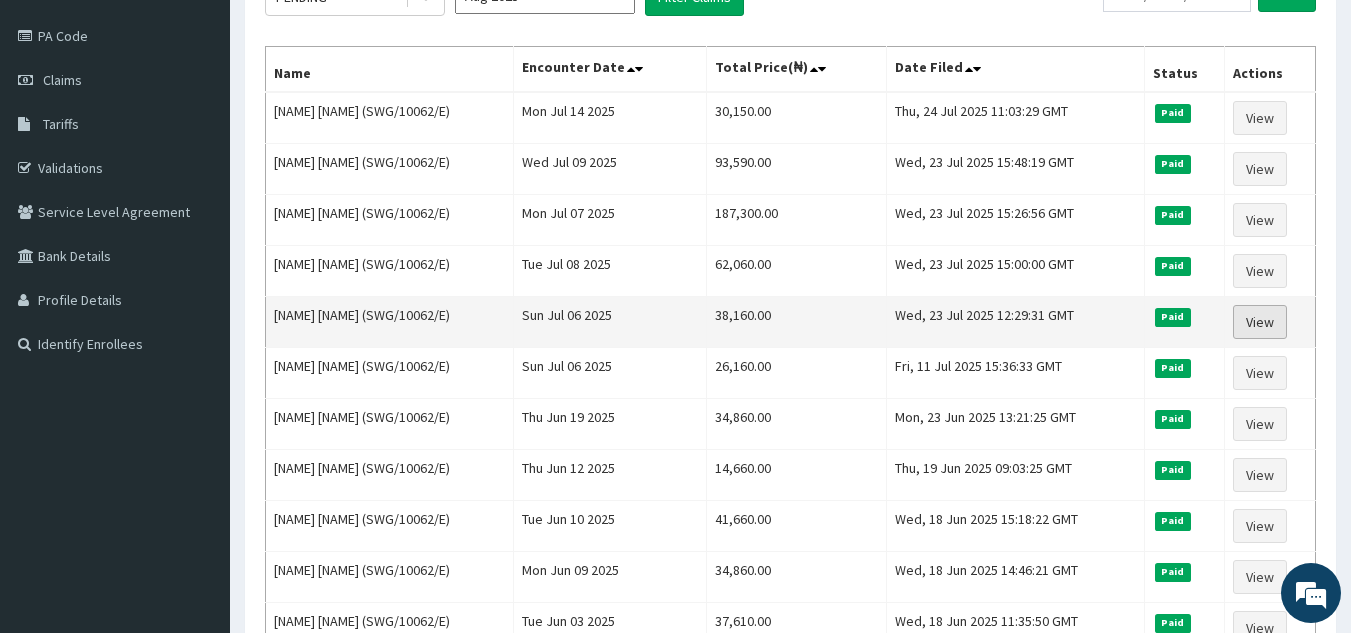 click on "View" at bounding box center (1260, 322) 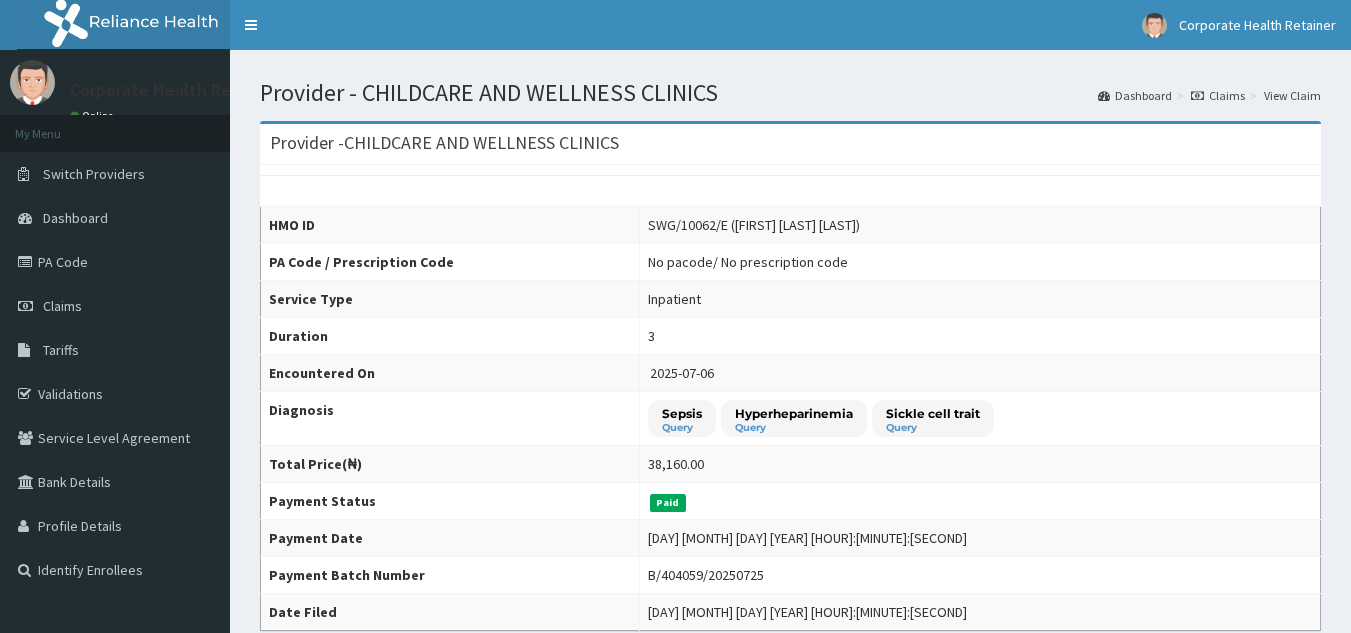 scroll, scrollTop: 0, scrollLeft: 0, axis: both 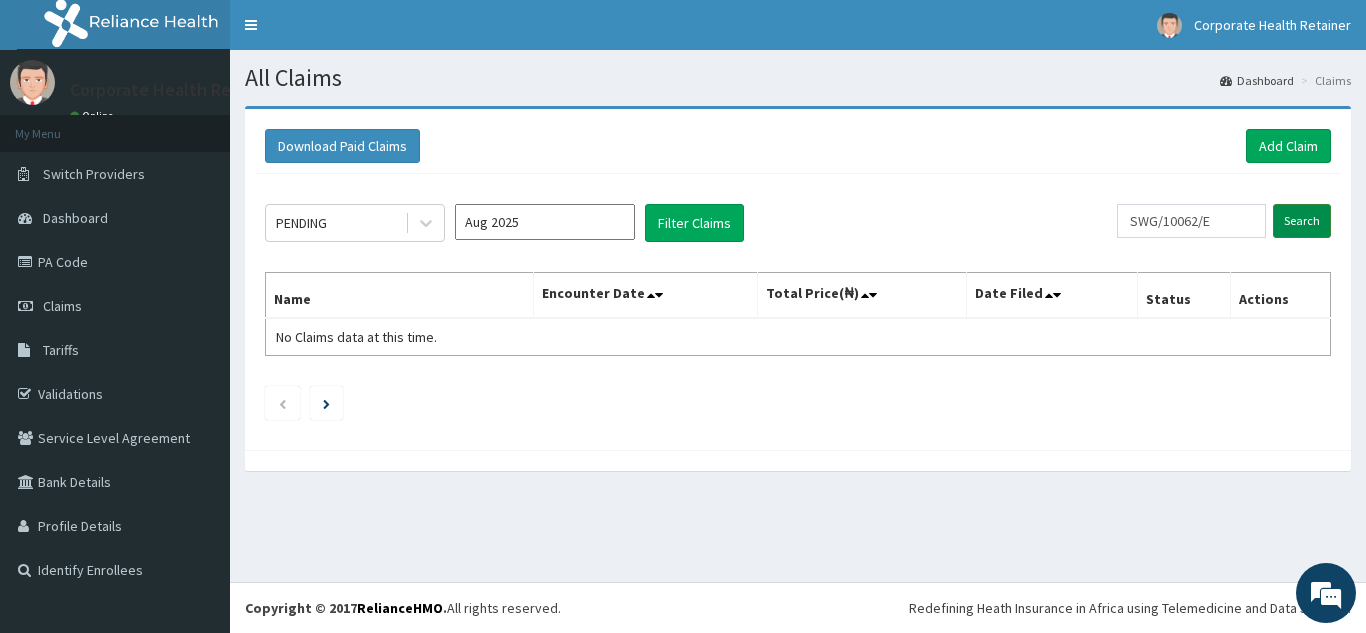 click on "Search" at bounding box center (1302, 221) 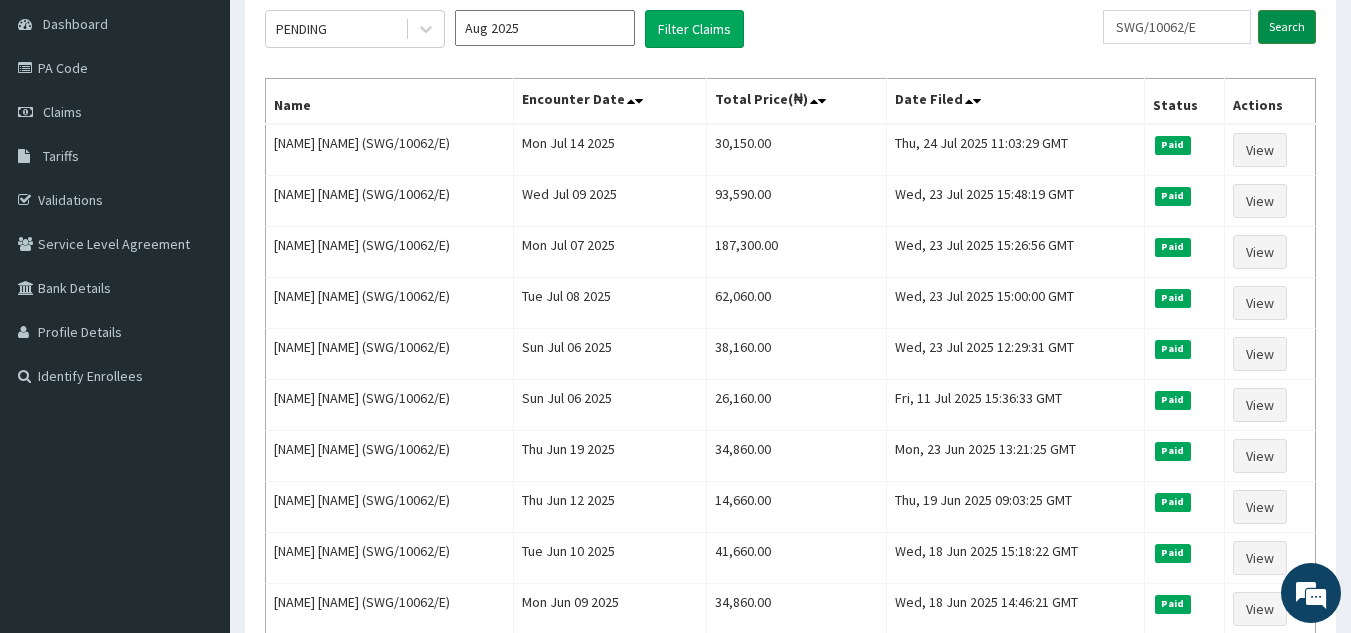 scroll, scrollTop: 208, scrollLeft: 0, axis: vertical 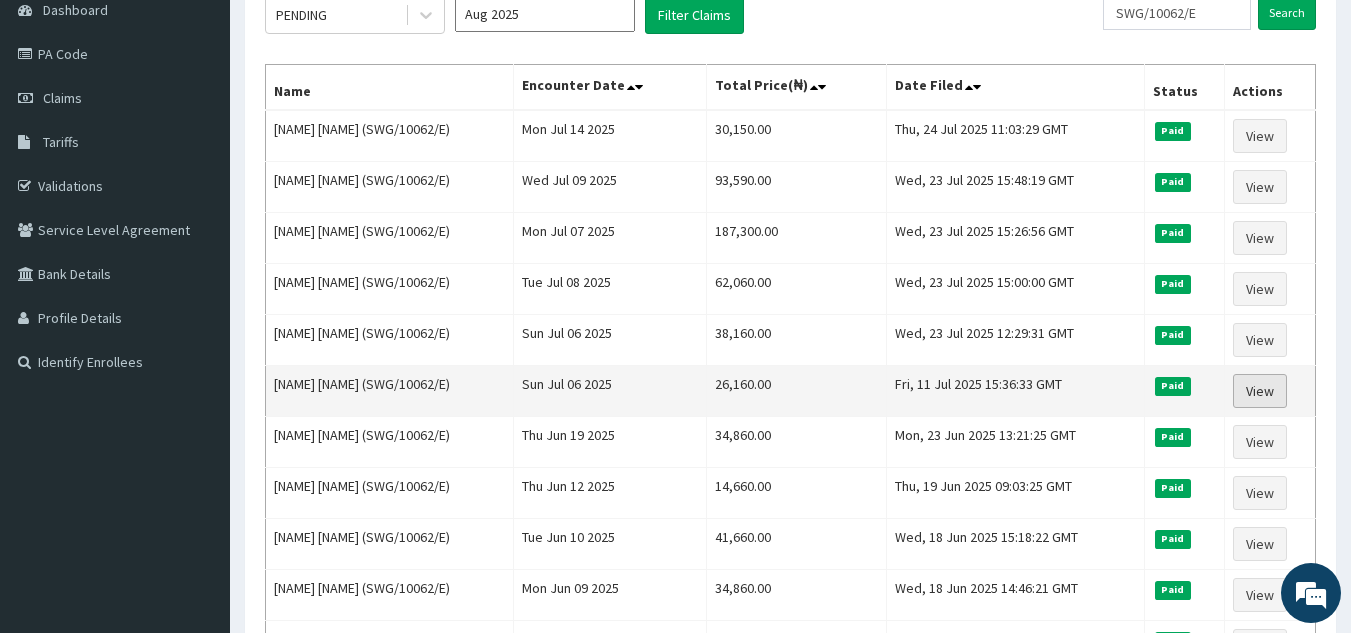 click on "View" at bounding box center [1260, 391] 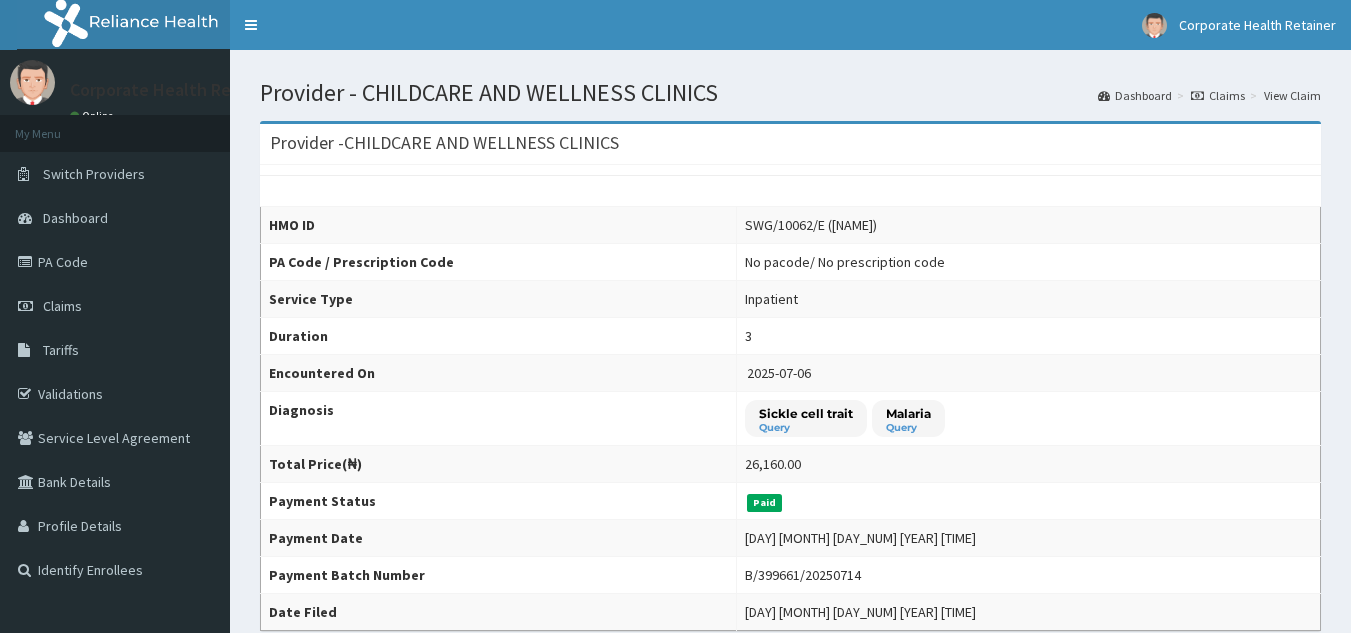 scroll, scrollTop: 0, scrollLeft: 0, axis: both 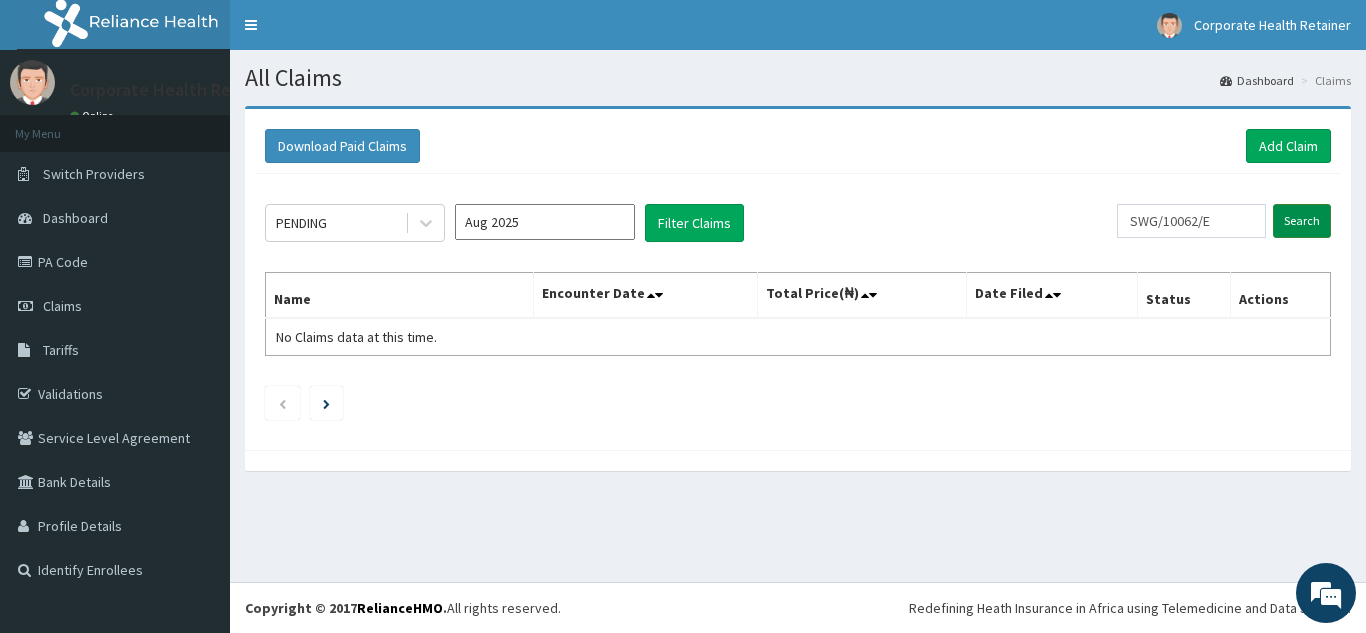 click on "Search" at bounding box center (1302, 221) 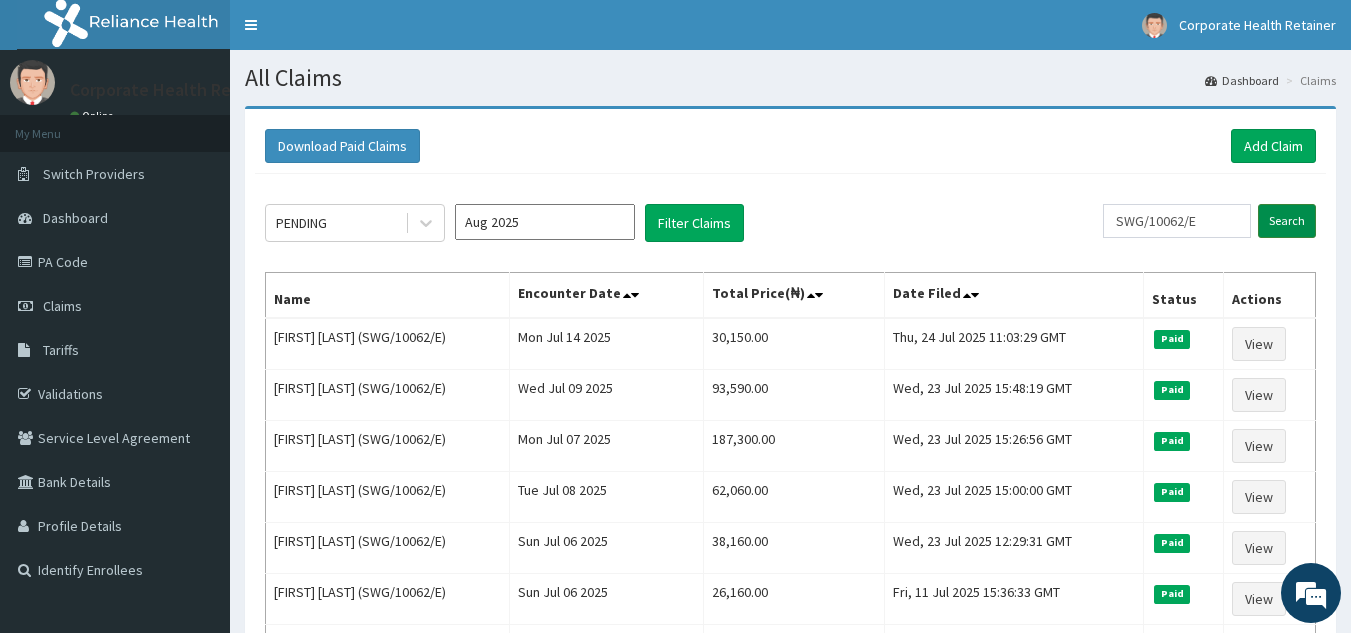 scroll, scrollTop: 0, scrollLeft: 0, axis: both 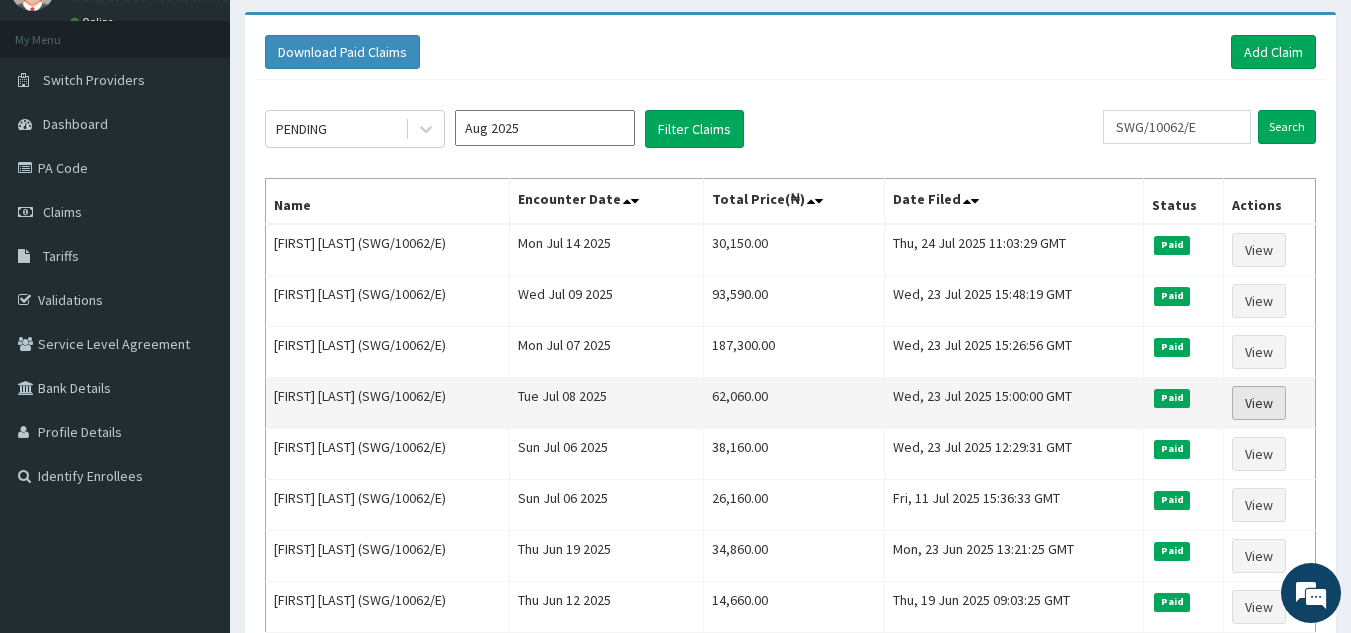 click on "View" at bounding box center [1259, 403] 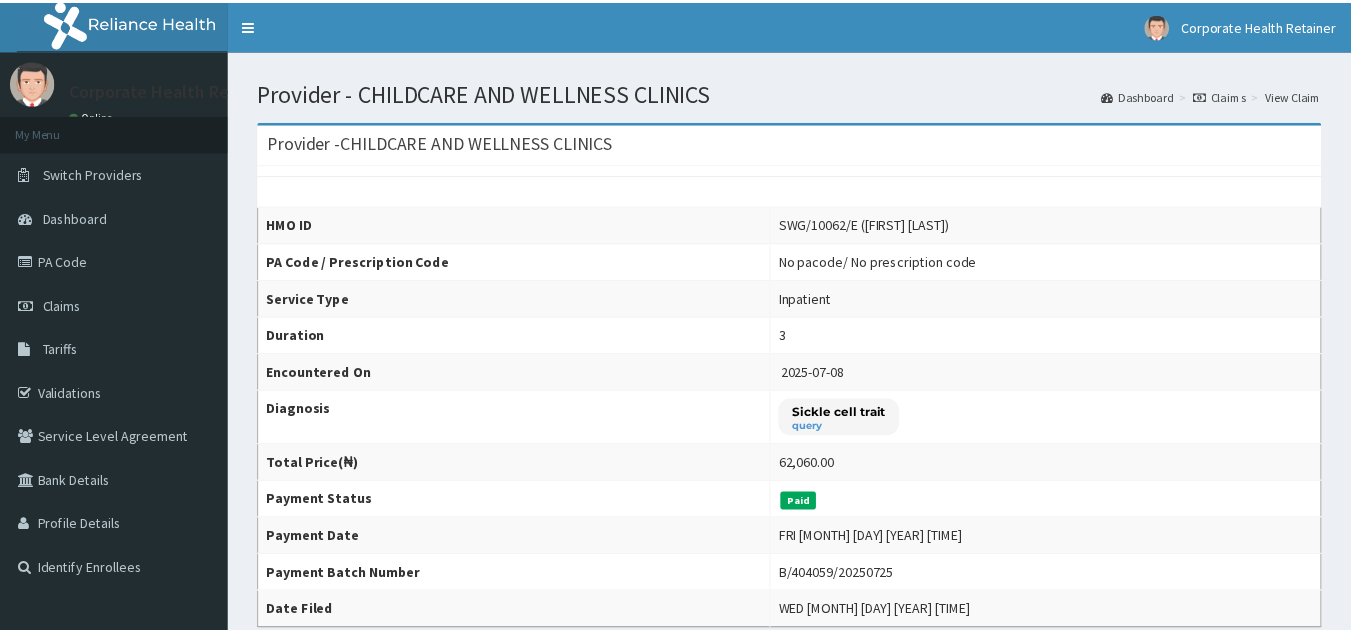 scroll, scrollTop: 0, scrollLeft: 0, axis: both 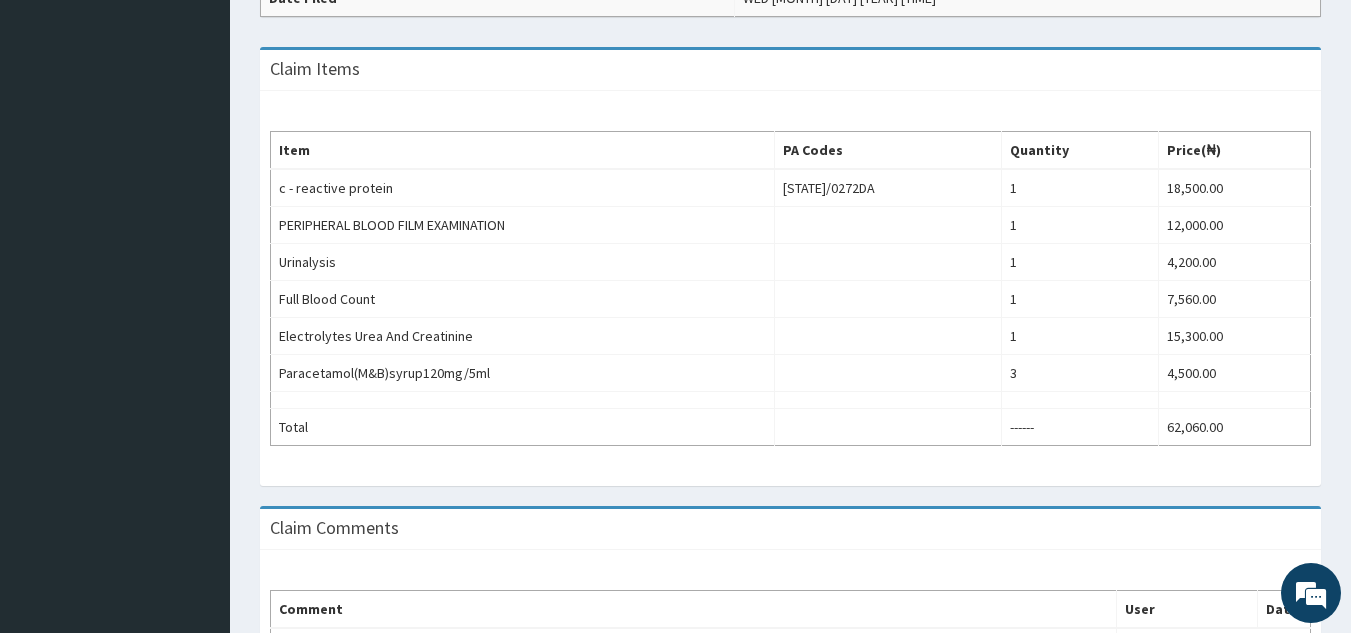 click on "Corporate Health Retainer
Online
My Menu
Switch Providers
Dashboard
PA Code
Claims
Tariffs
Validations
Service Level Agreement
Bank Details
Profile Details
Identify Enrollees" at bounding box center [115, 88] 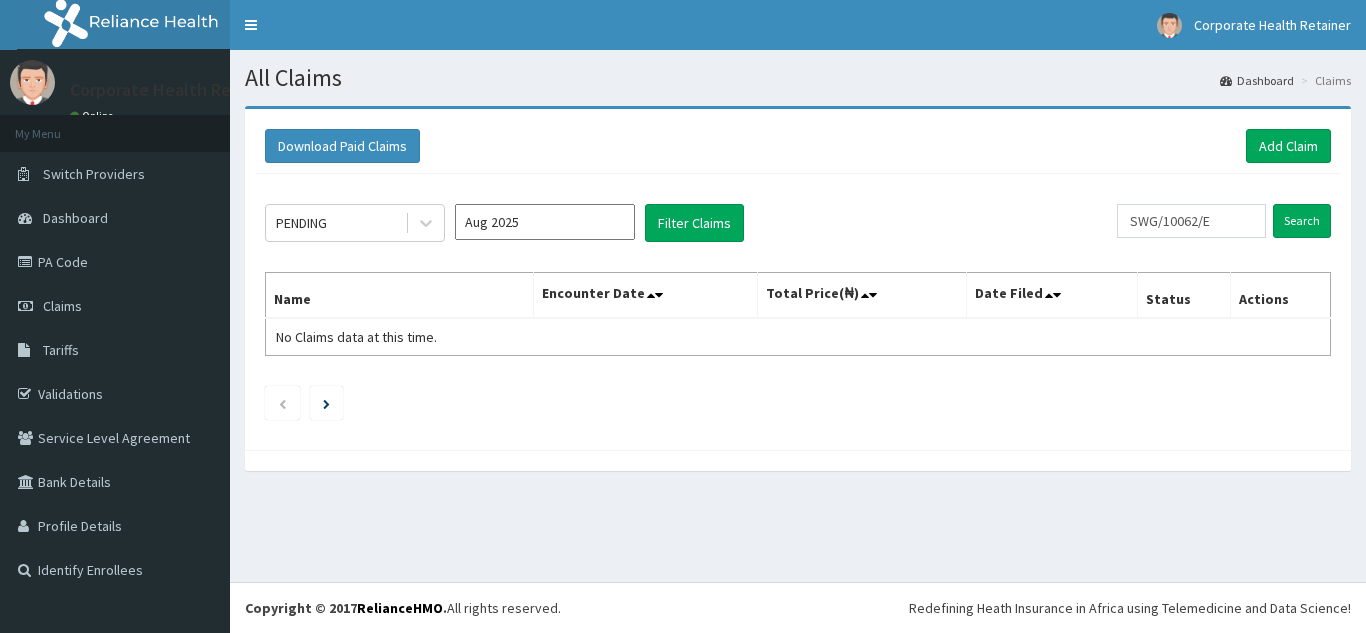 scroll, scrollTop: 0, scrollLeft: 0, axis: both 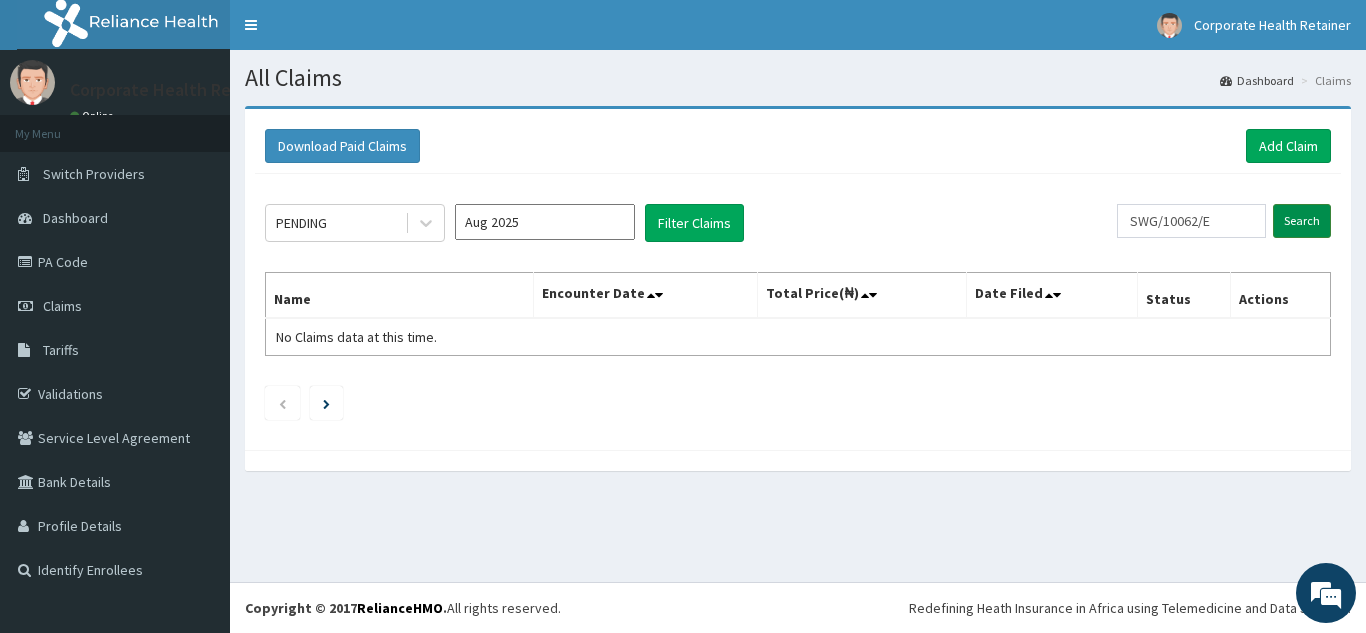 click on "Search" at bounding box center (1302, 221) 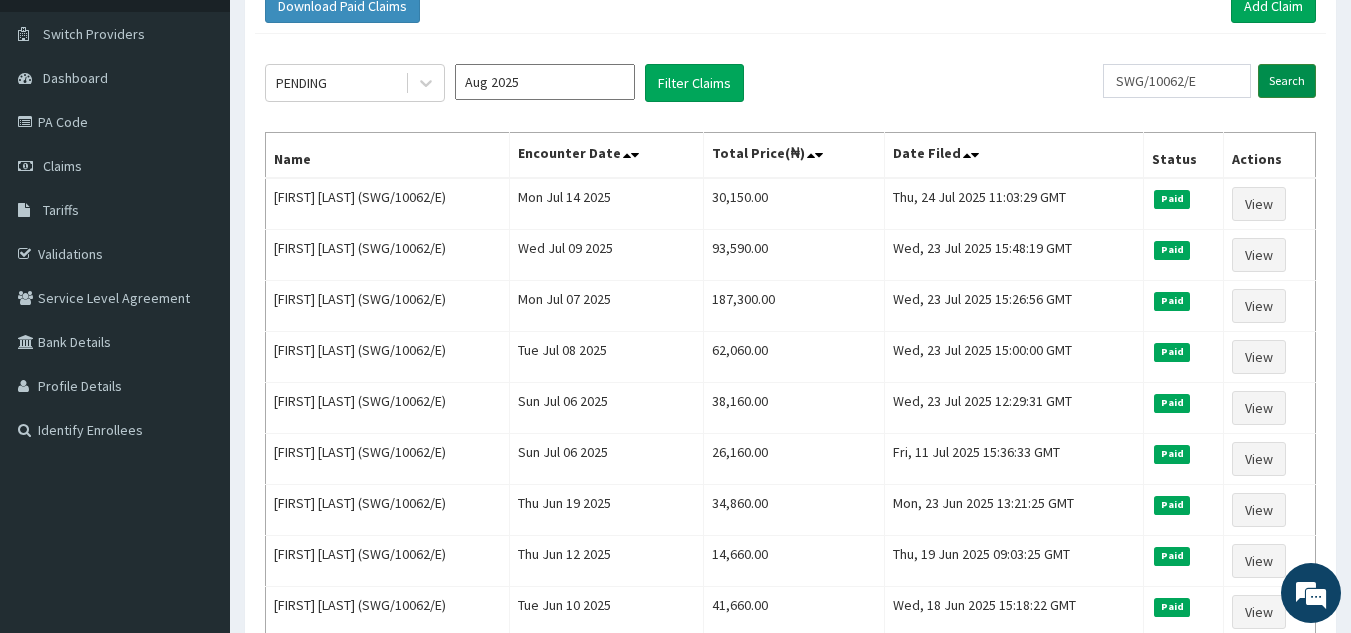 scroll, scrollTop: 137, scrollLeft: 0, axis: vertical 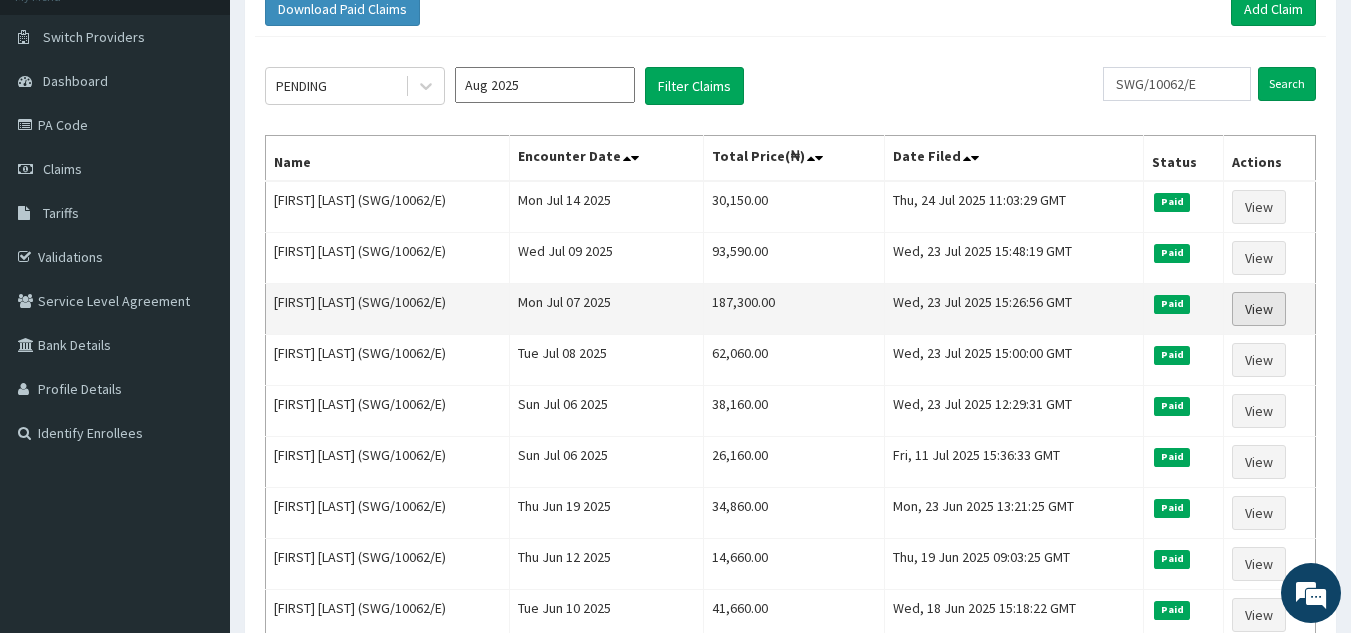 click on "View" at bounding box center (1259, 309) 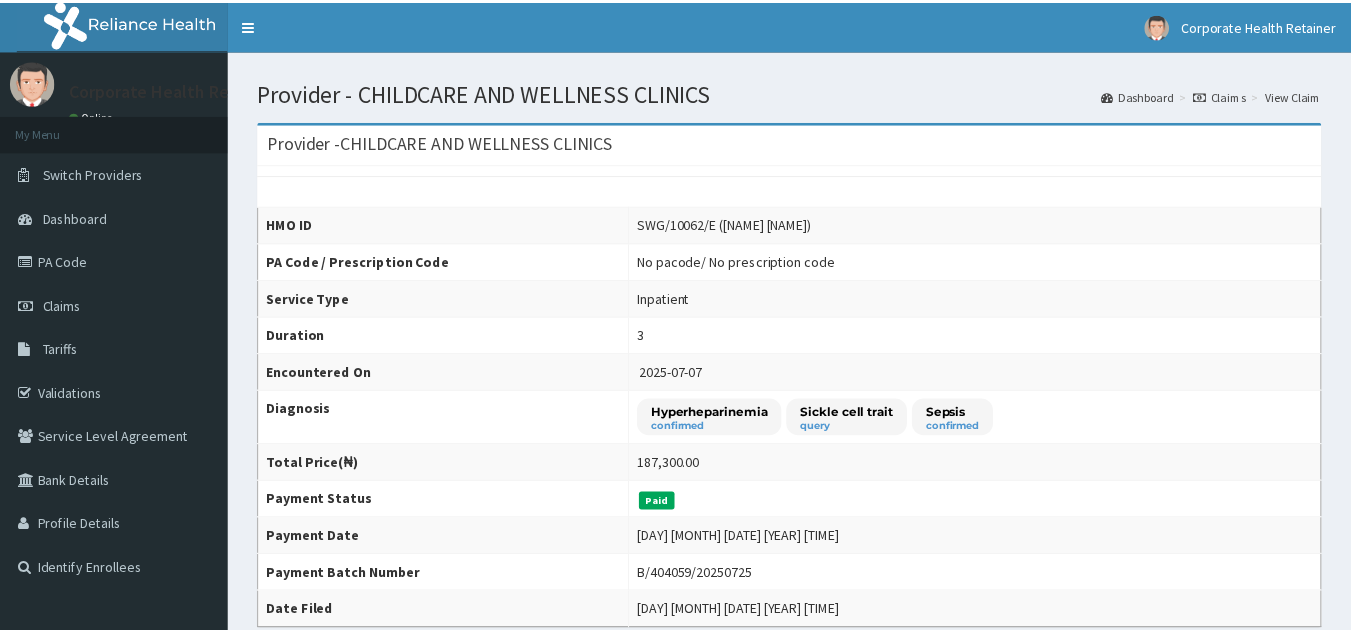 scroll, scrollTop: 0, scrollLeft: 0, axis: both 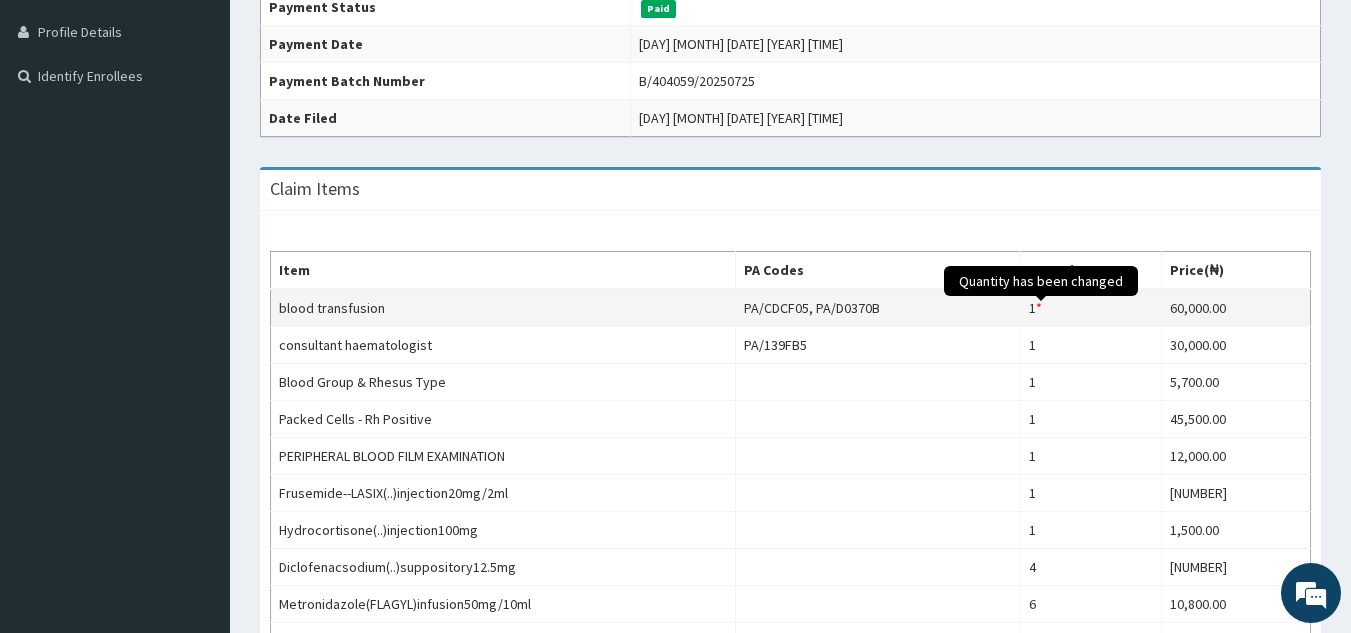 click on "*" at bounding box center [1039, 308] 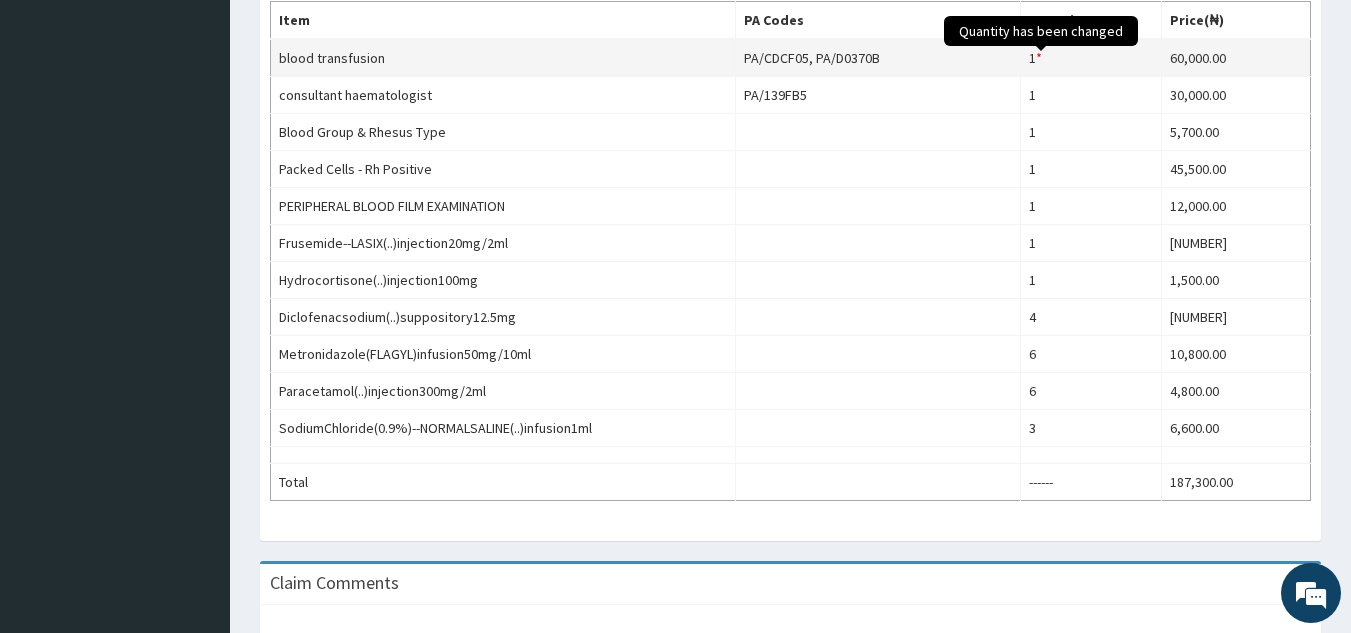 scroll, scrollTop: 750, scrollLeft: 0, axis: vertical 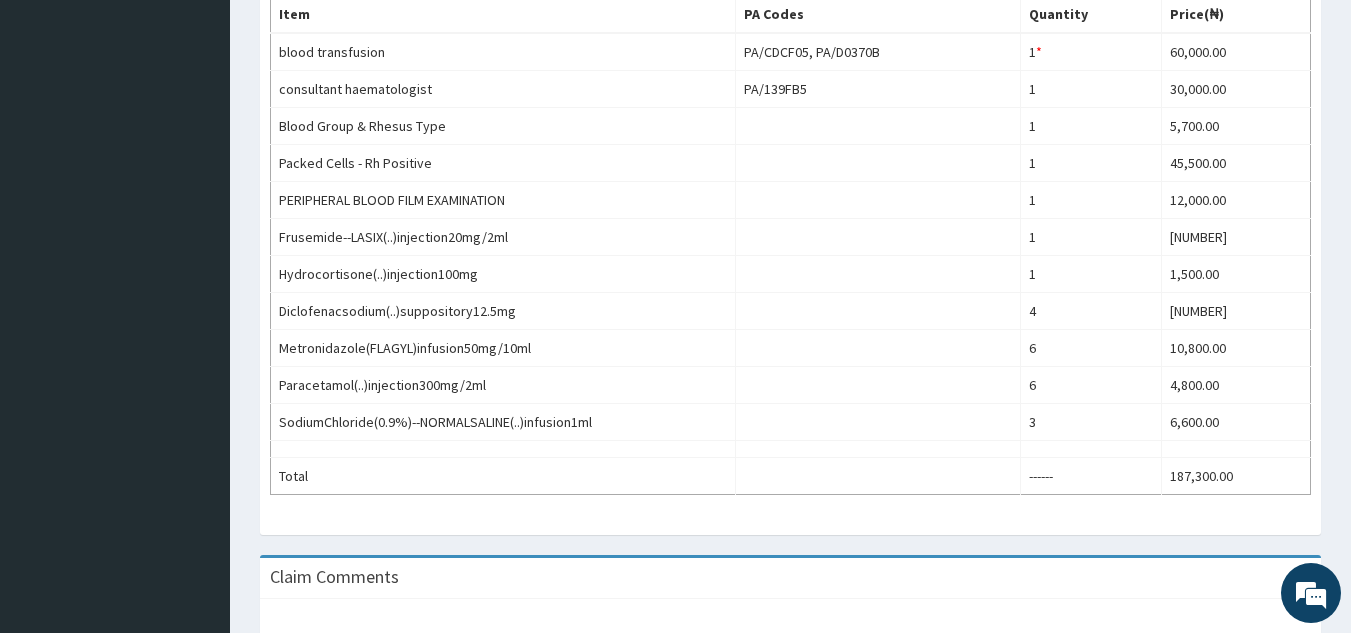 click on "Corporate Health Retainer
Online
My Menu
Switch Providers
Dashboard
PA Code
Claims
Tariffs
Validations
Service Level Agreement
Bank Details
Profile Details
Identify Enrollees" at bounding box center (115, 45) 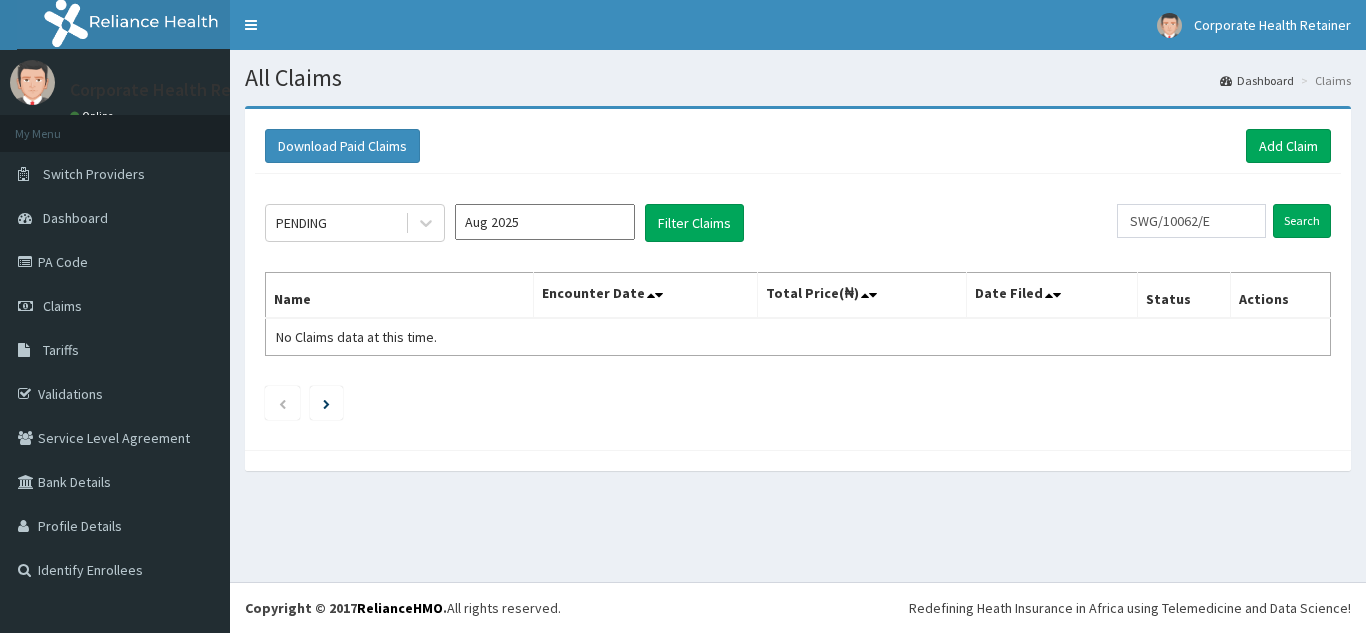 scroll, scrollTop: 0, scrollLeft: 0, axis: both 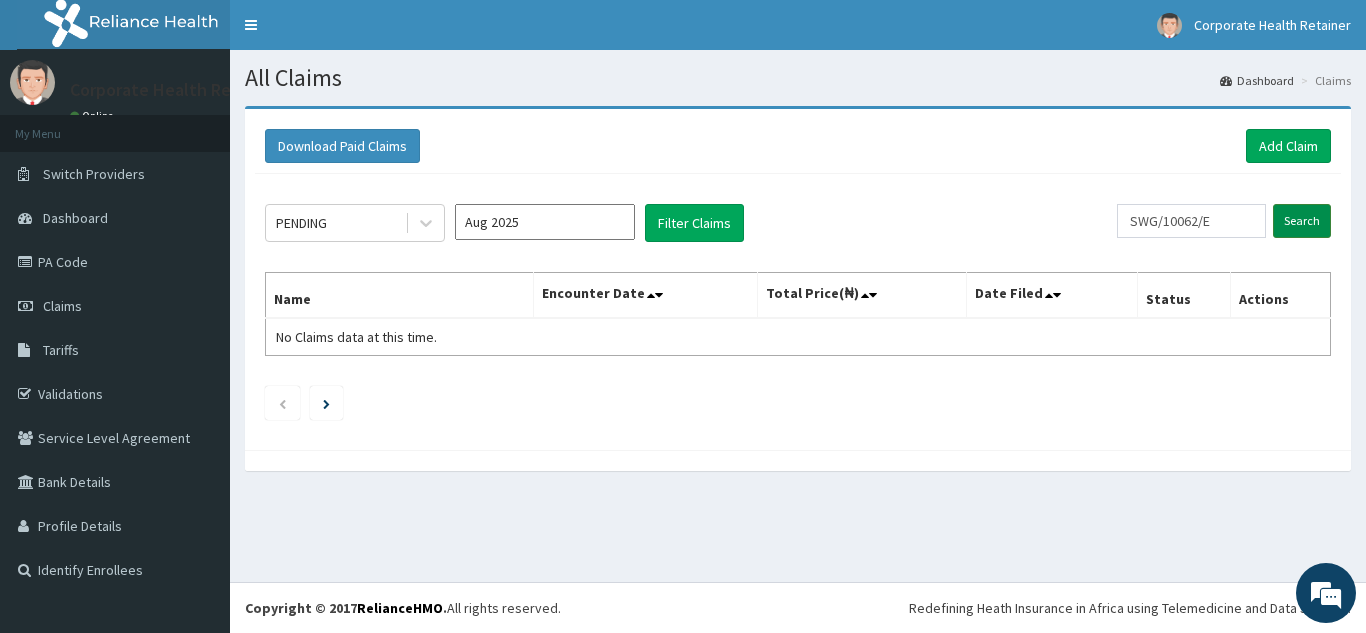 click on "Search" at bounding box center [1302, 221] 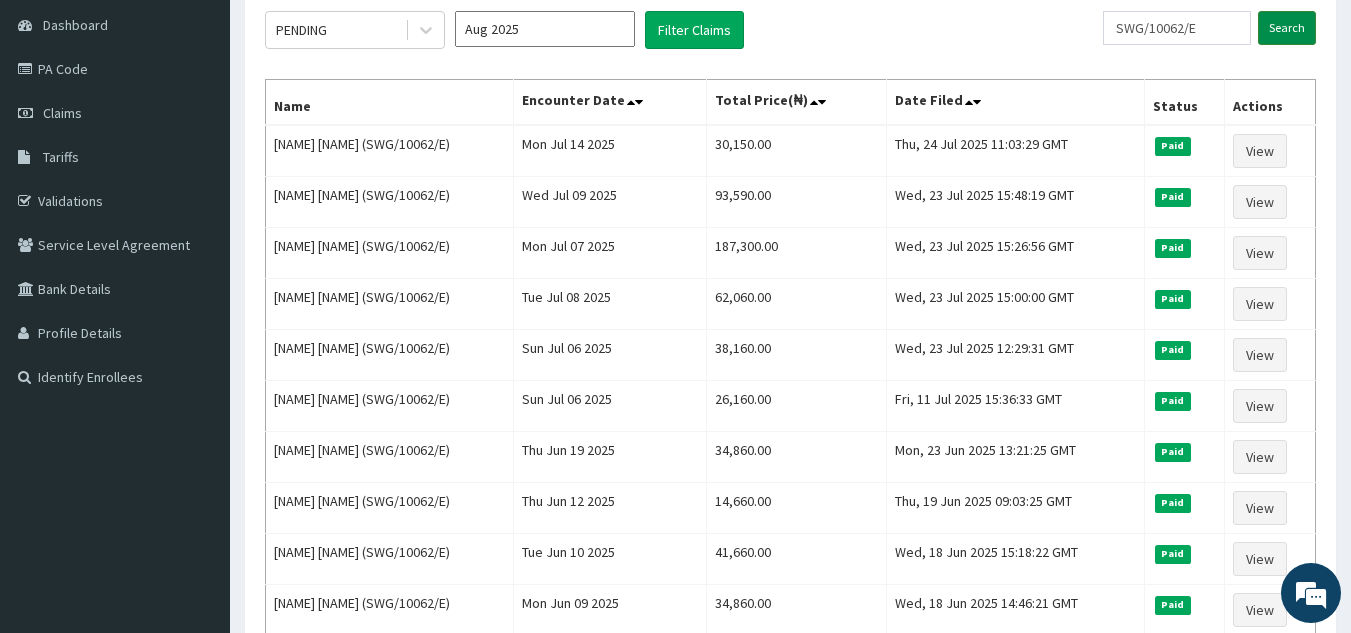scroll, scrollTop: 203, scrollLeft: 0, axis: vertical 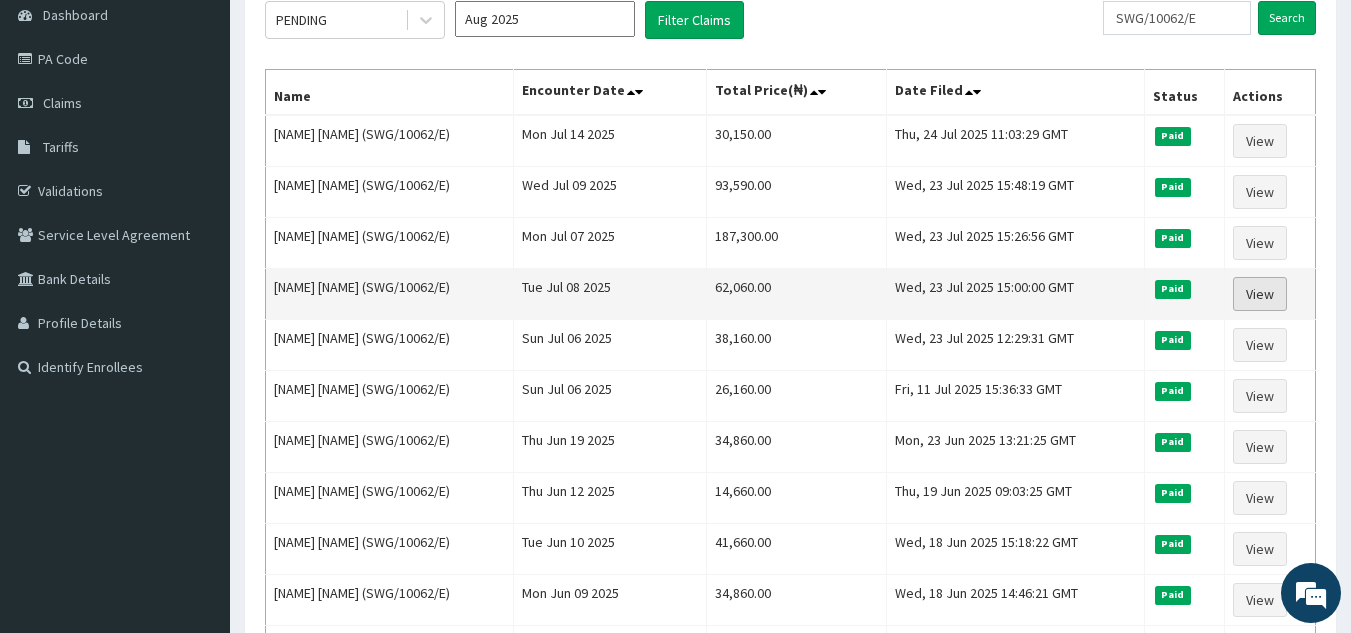 click on "View" at bounding box center [1260, 294] 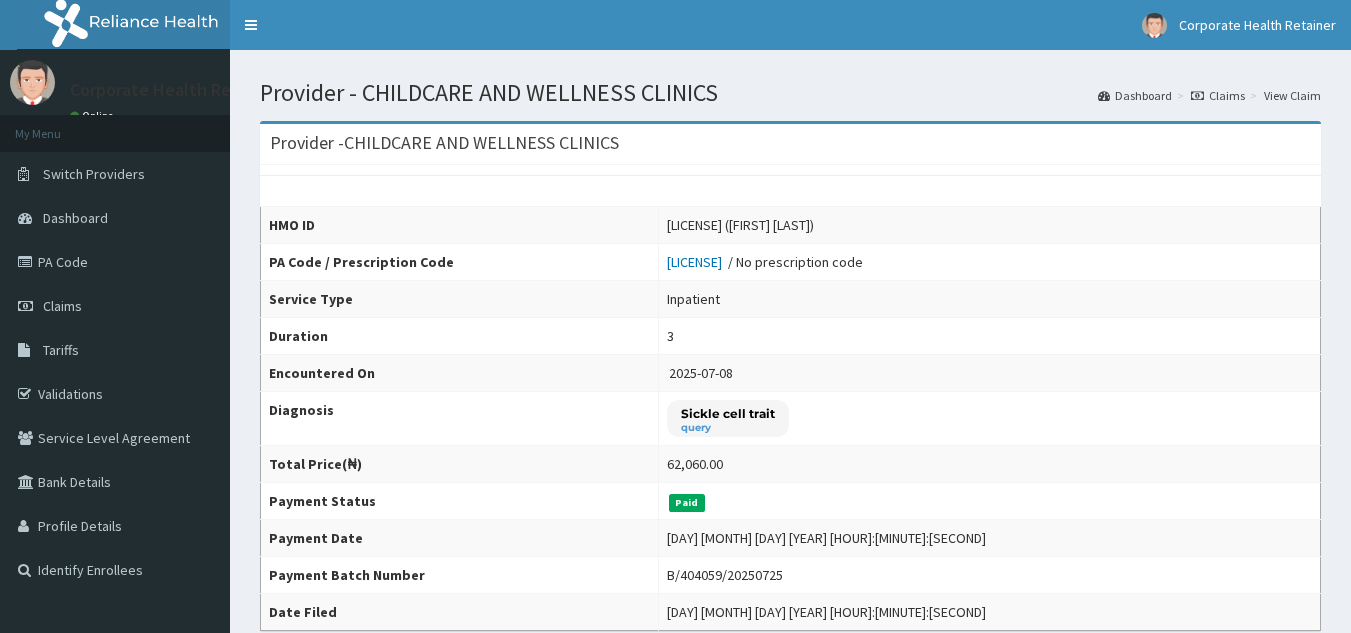 scroll, scrollTop: 0, scrollLeft: 0, axis: both 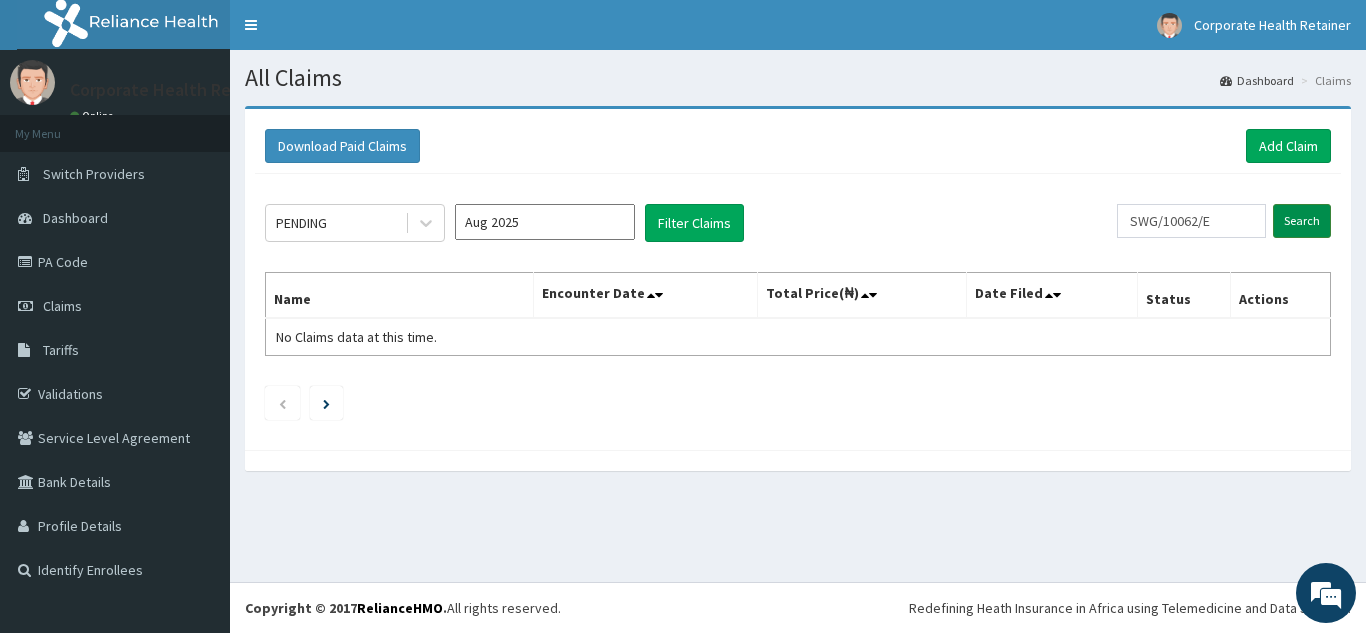 click on "Search" at bounding box center (1302, 221) 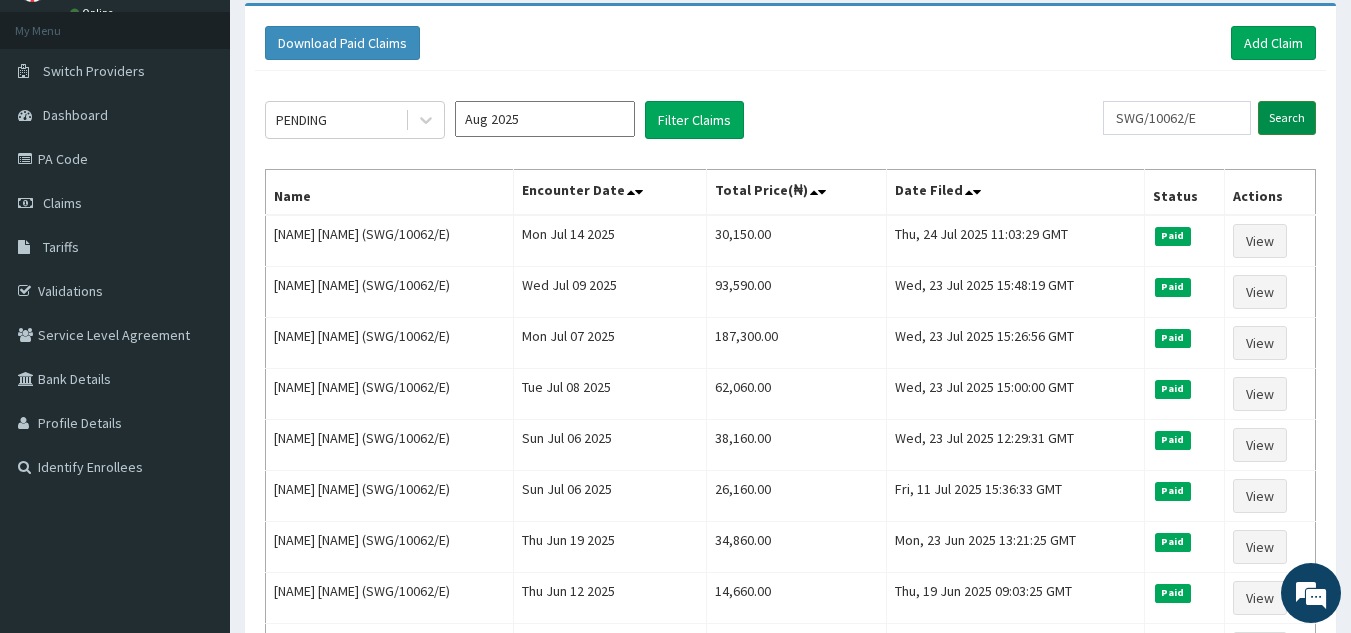 scroll, scrollTop: 127, scrollLeft: 0, axis: vertical 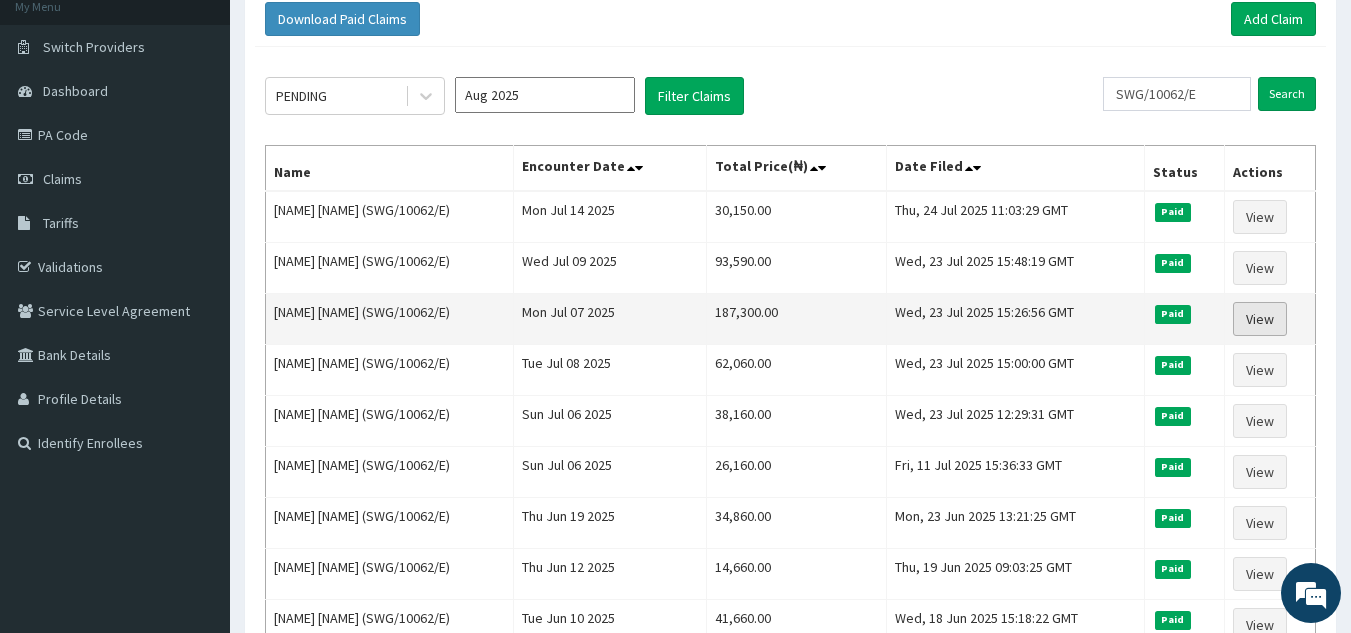 click on "View" at bounding box center [1260, 319] 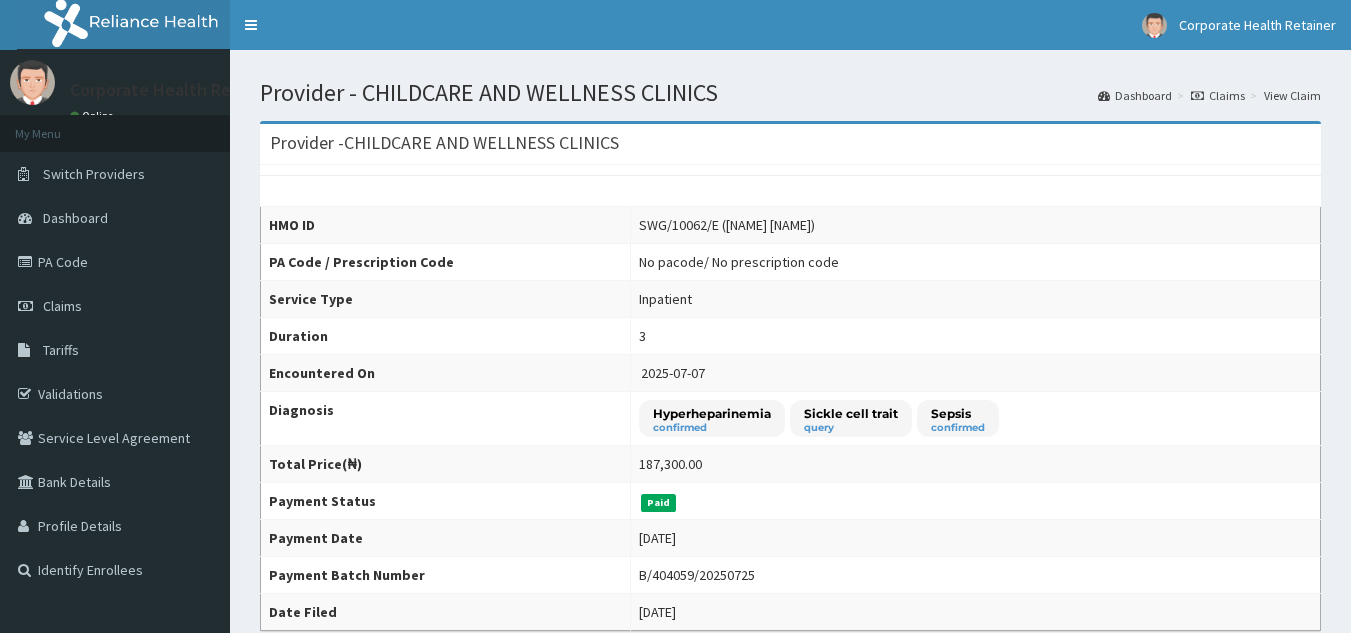 scroll, scrollTop: 0, scrollLeft: 0, axis: both 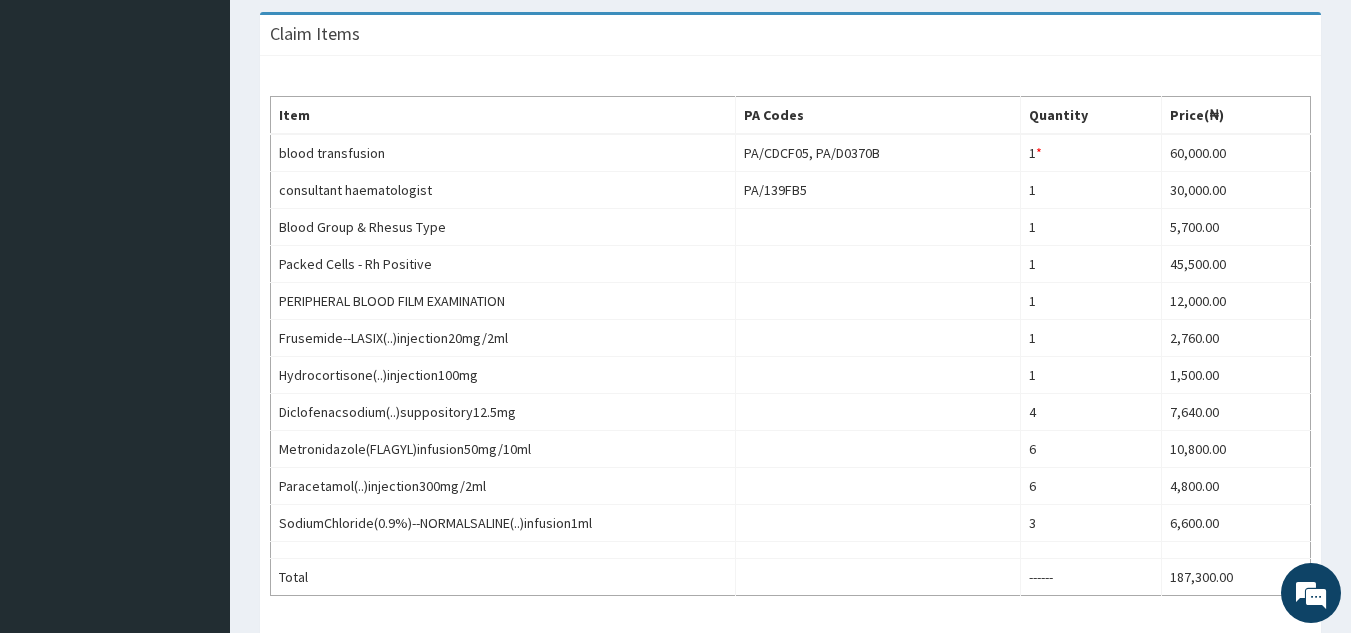 click on "Corporate Health Retainer
Online
My Menu
Switch Providers
Dashboard
PA Code
Claims
Tariffs
Validations
Service Level Agreement
Bank Details
Profile Details
Identify Enrollees" at bounding box center (115, 146) 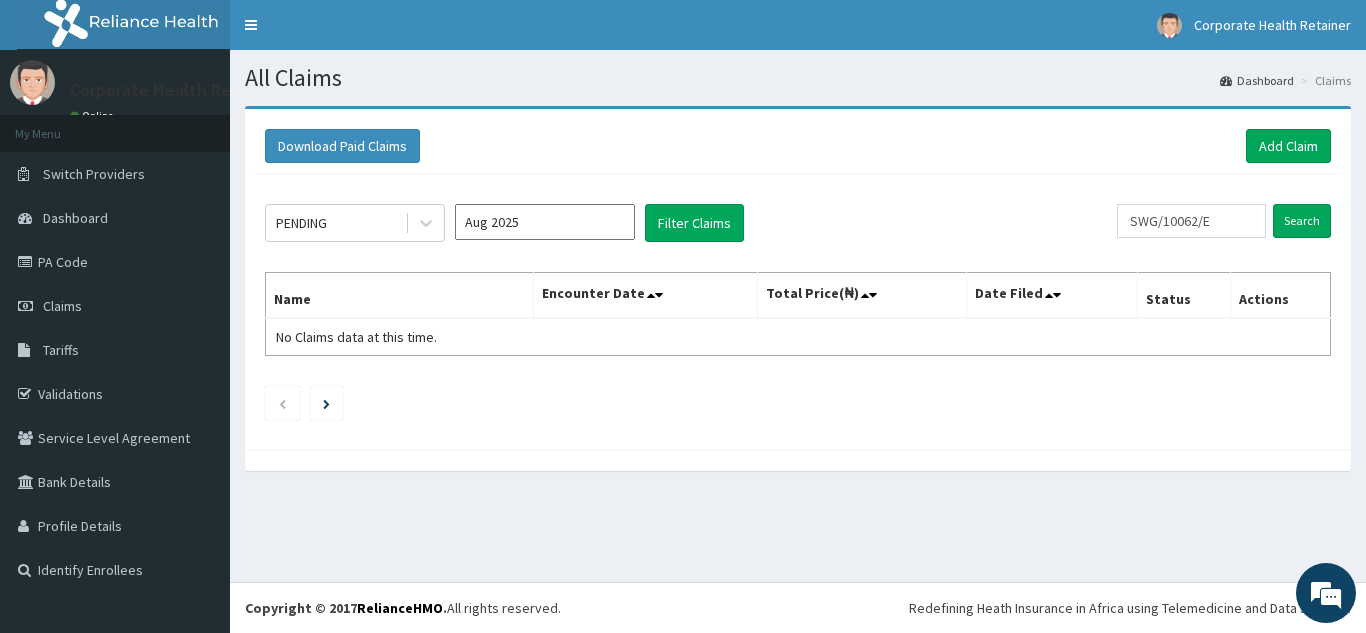scroll, scrollTop: 0, scrollLeft: 0, axis: both 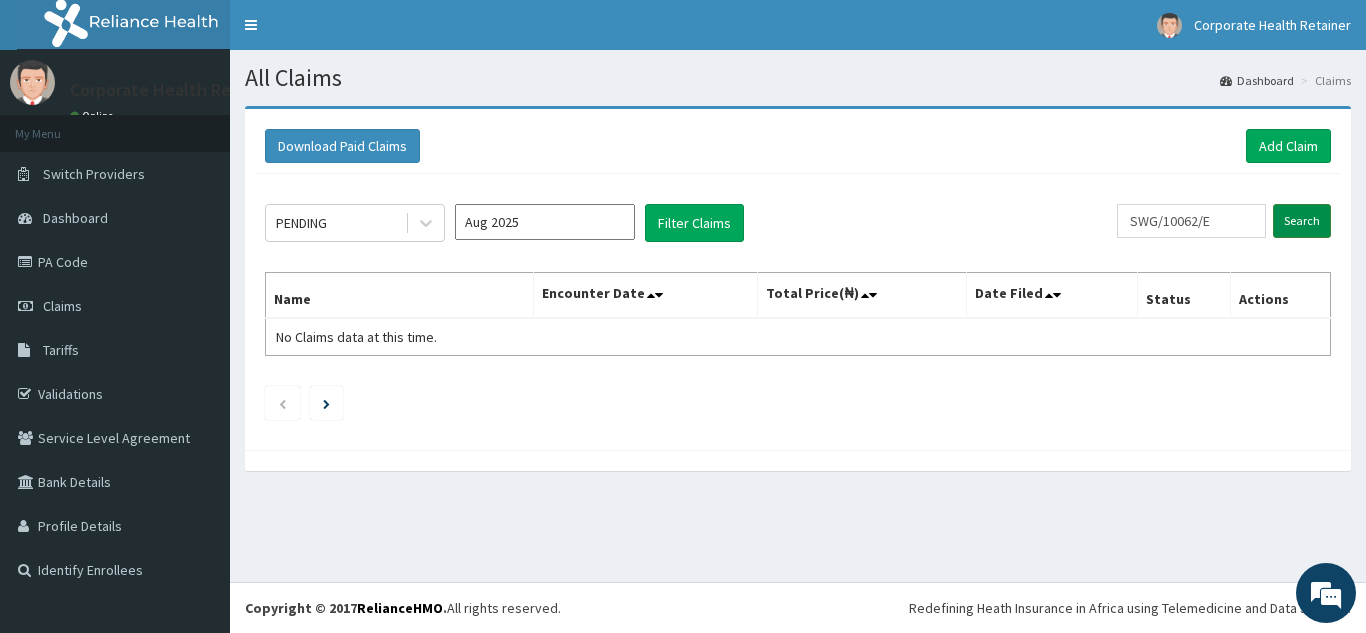 click on "Search" at bounding box center (1302, 221) 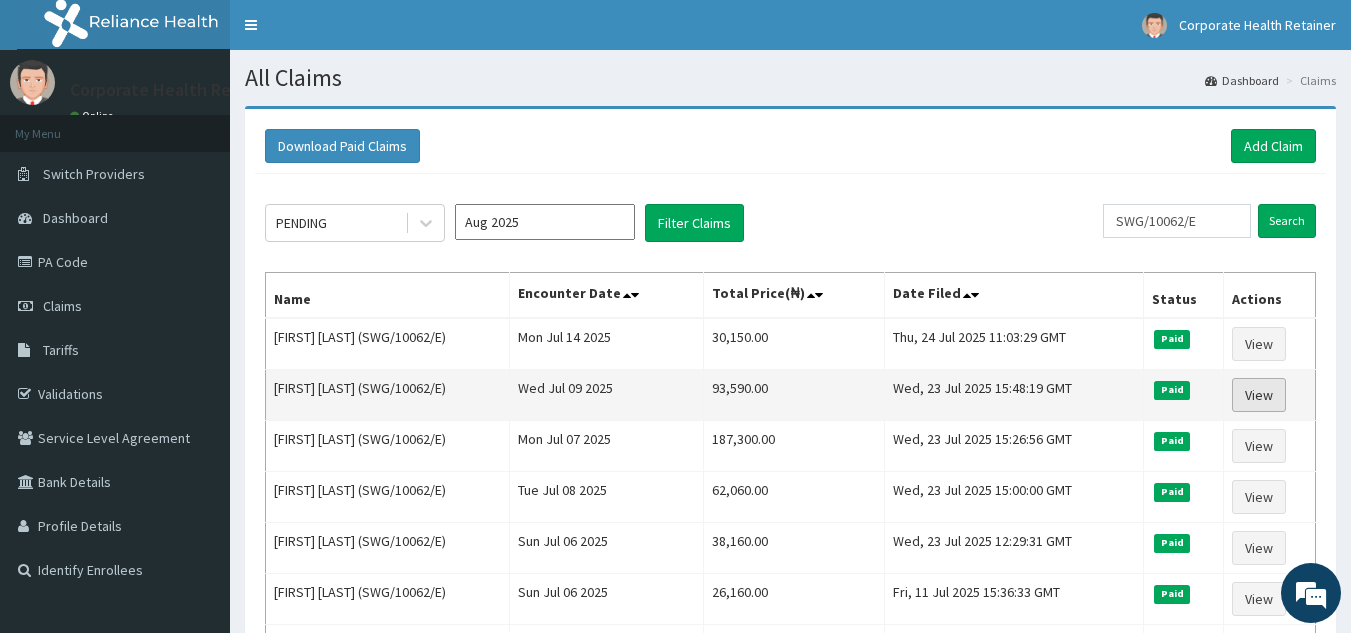 click on "View" at bounding box center [1259, 395] 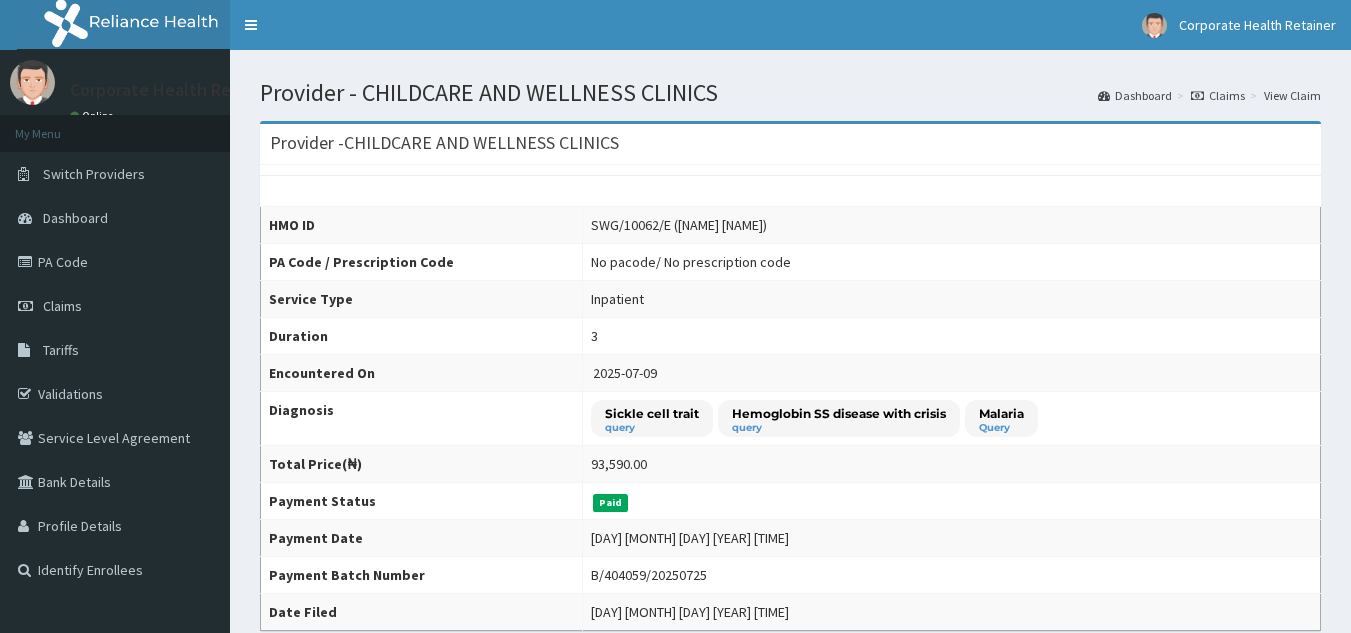 scroll, scrollTop: 0, scrollLeft: 0, axis: both 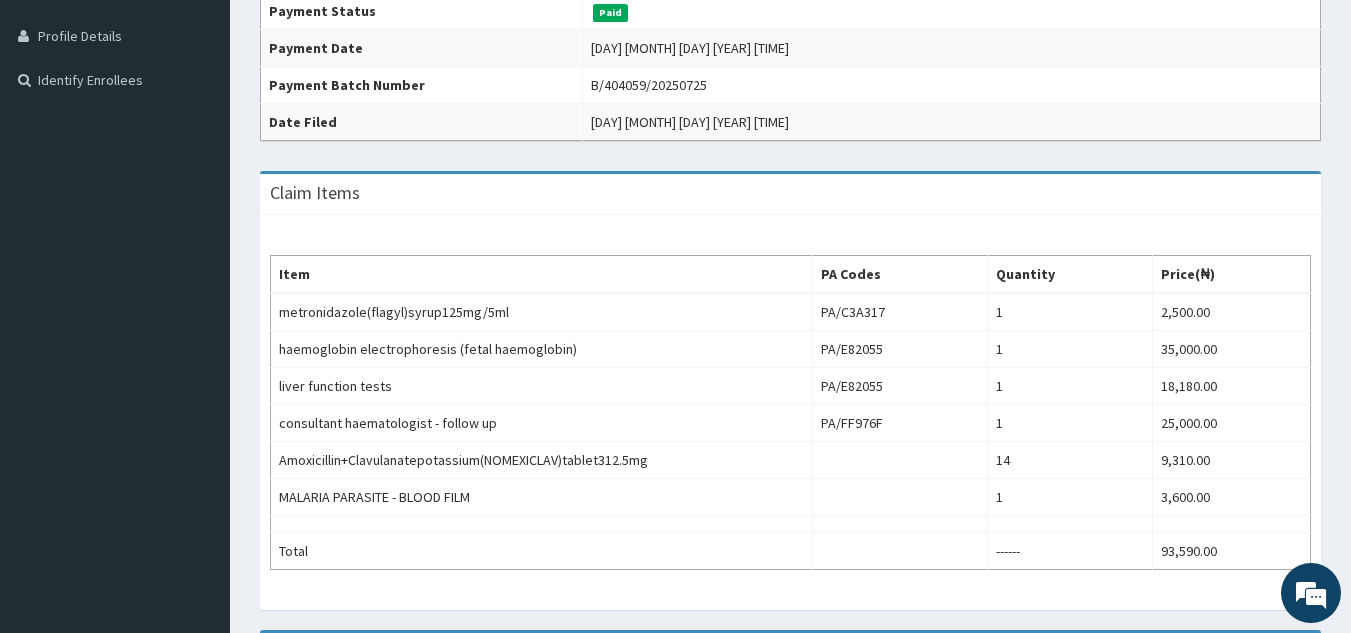 click on "Corporate Health Retainer
Online
My Menu
Switch Providers
Dashboard
PA Code
Claims
Tariffs
Validations
Service Level Agreement
Bank Details
Profile Details
Identify Enrollees" at bounding box center (115, 212) 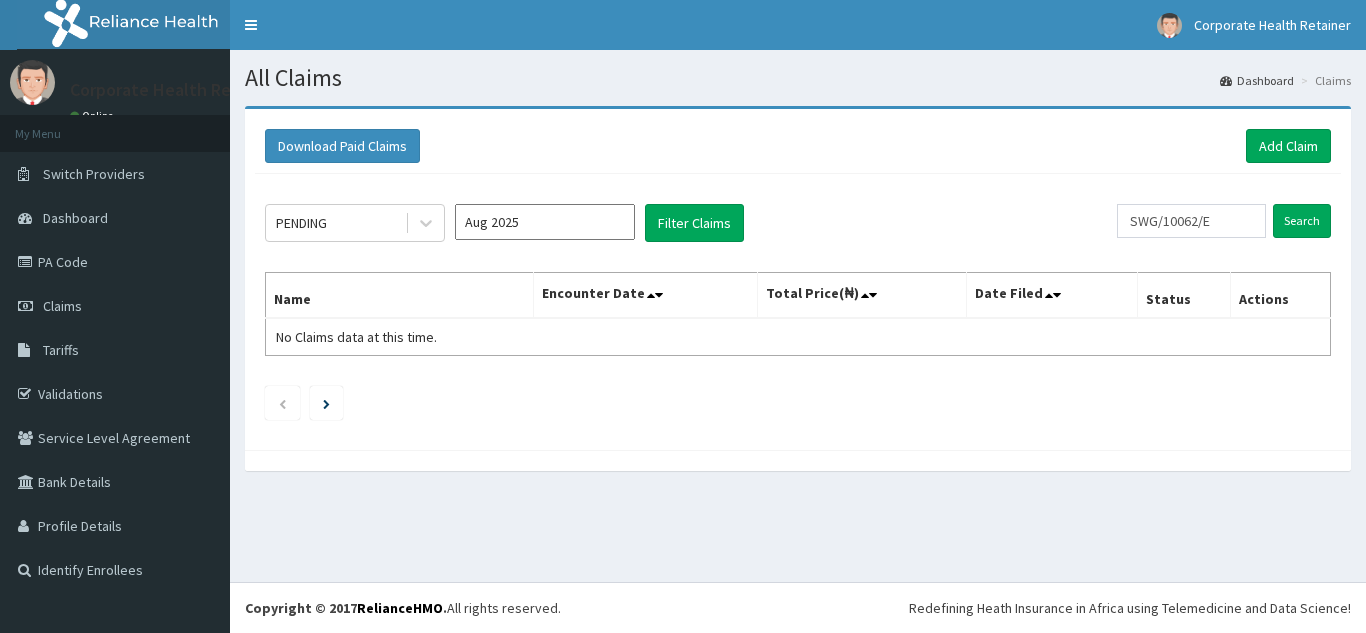 scroll, scrollTop: 0, scrollLeft: 0, axis: both 